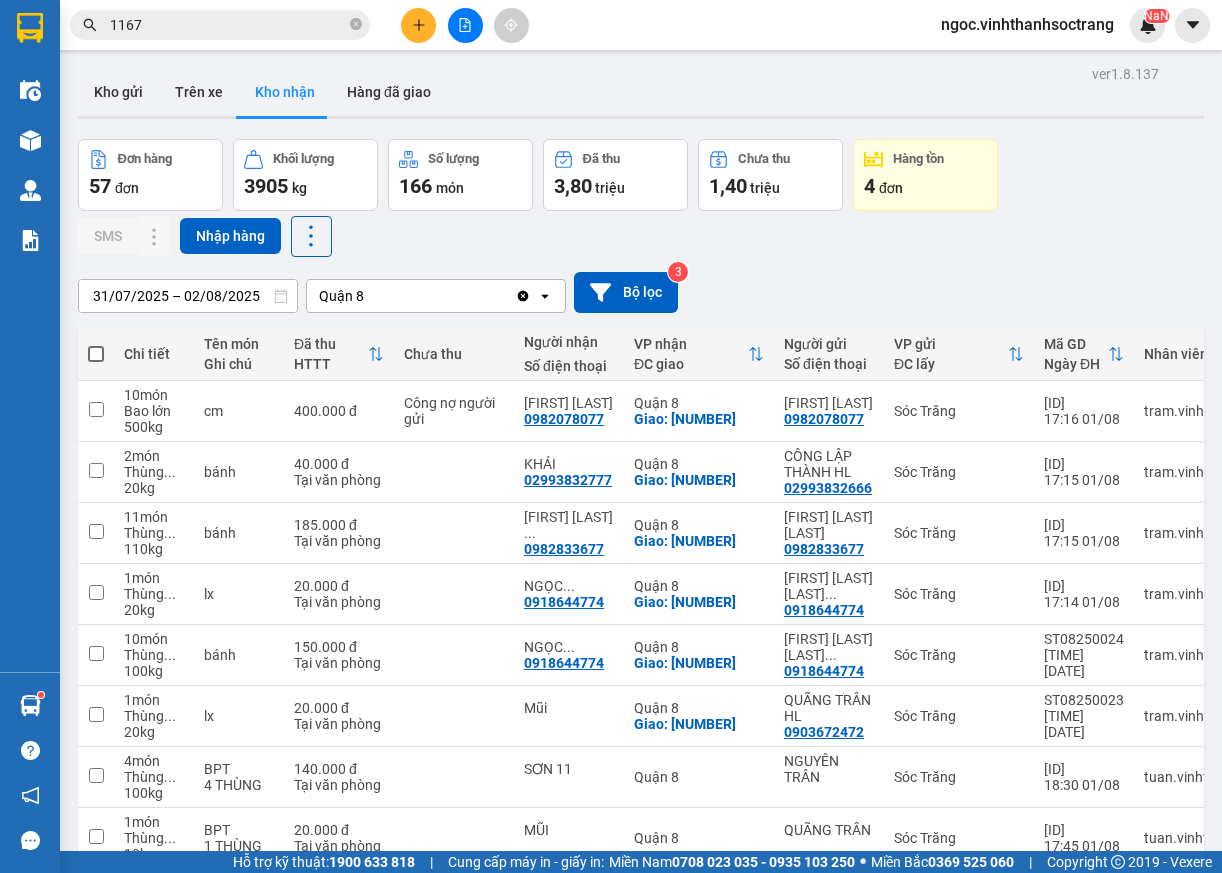 scroll, scrollTop: 0, scrollLeft: 0, axis: both 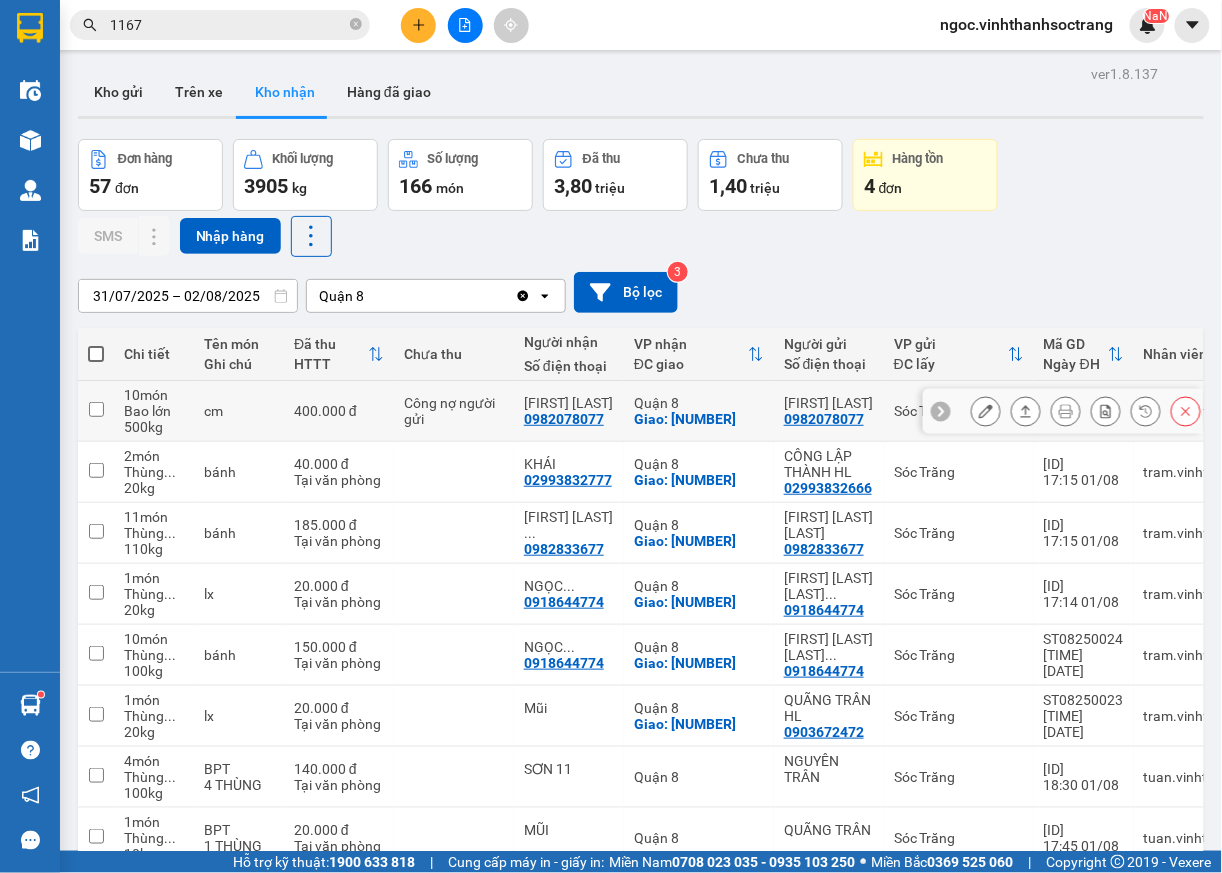 click 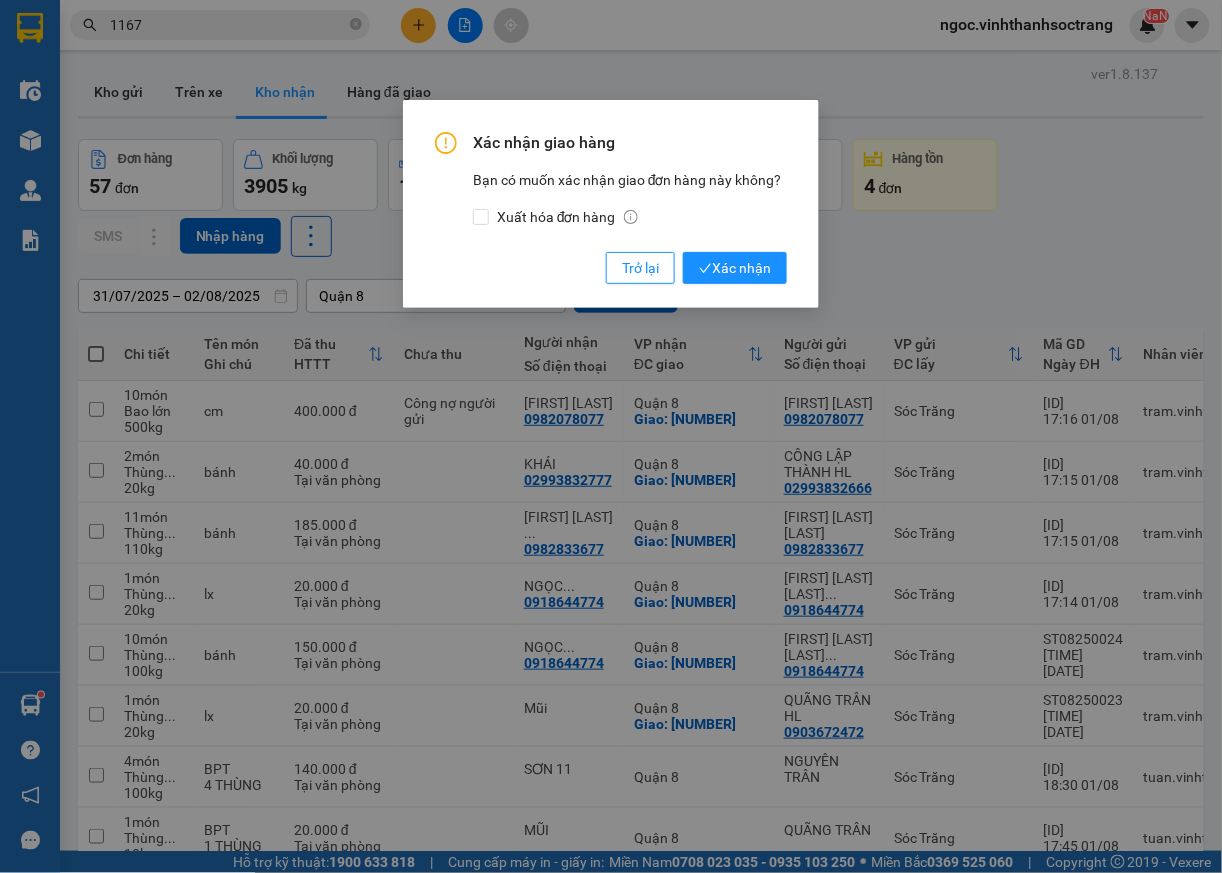 click on "Xác nhận giao hàng Bạn có muốn xác nhận giao đơn hàng này không? Xuất hóa đơn hàng Trở lại  Xác nhận" at bounding box center (611, 204) 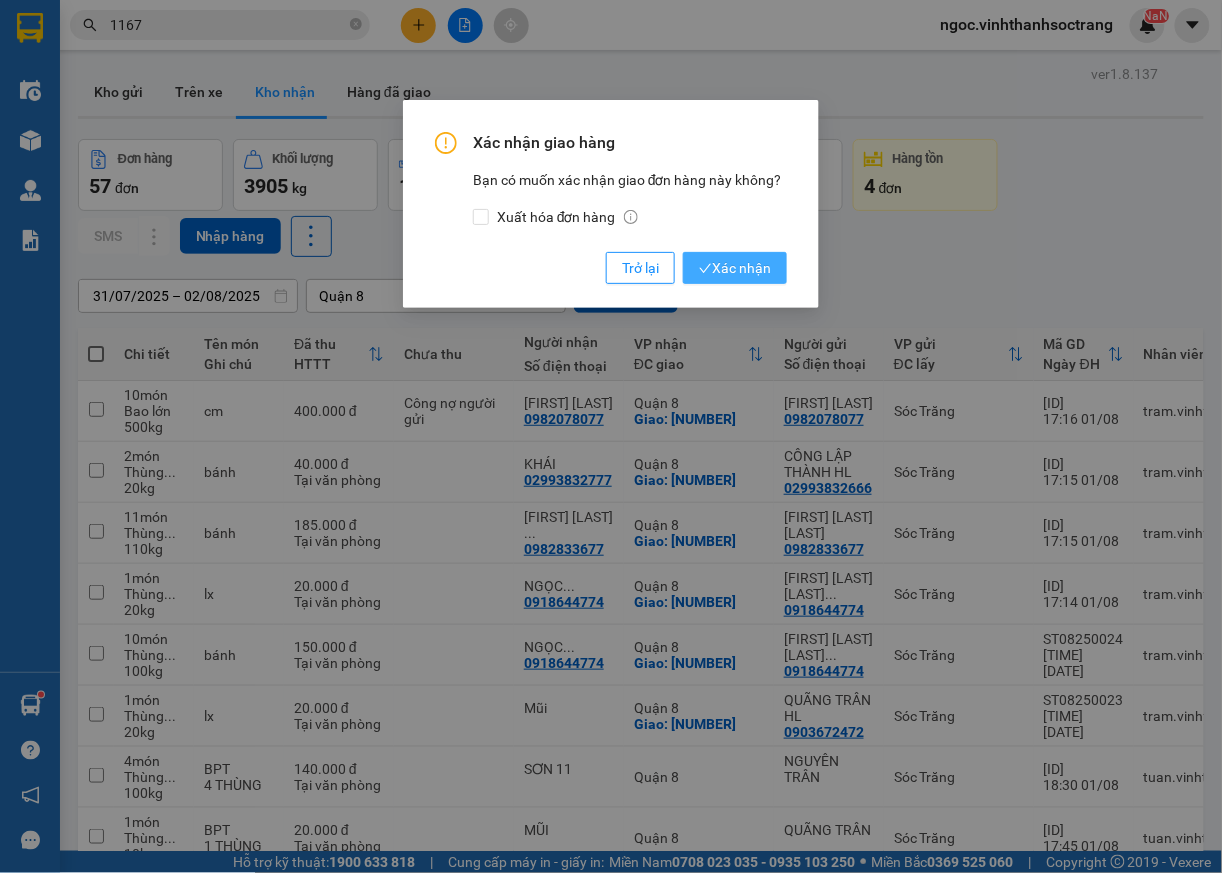 click on "Xác nhận" at bounding box center (735, 268) 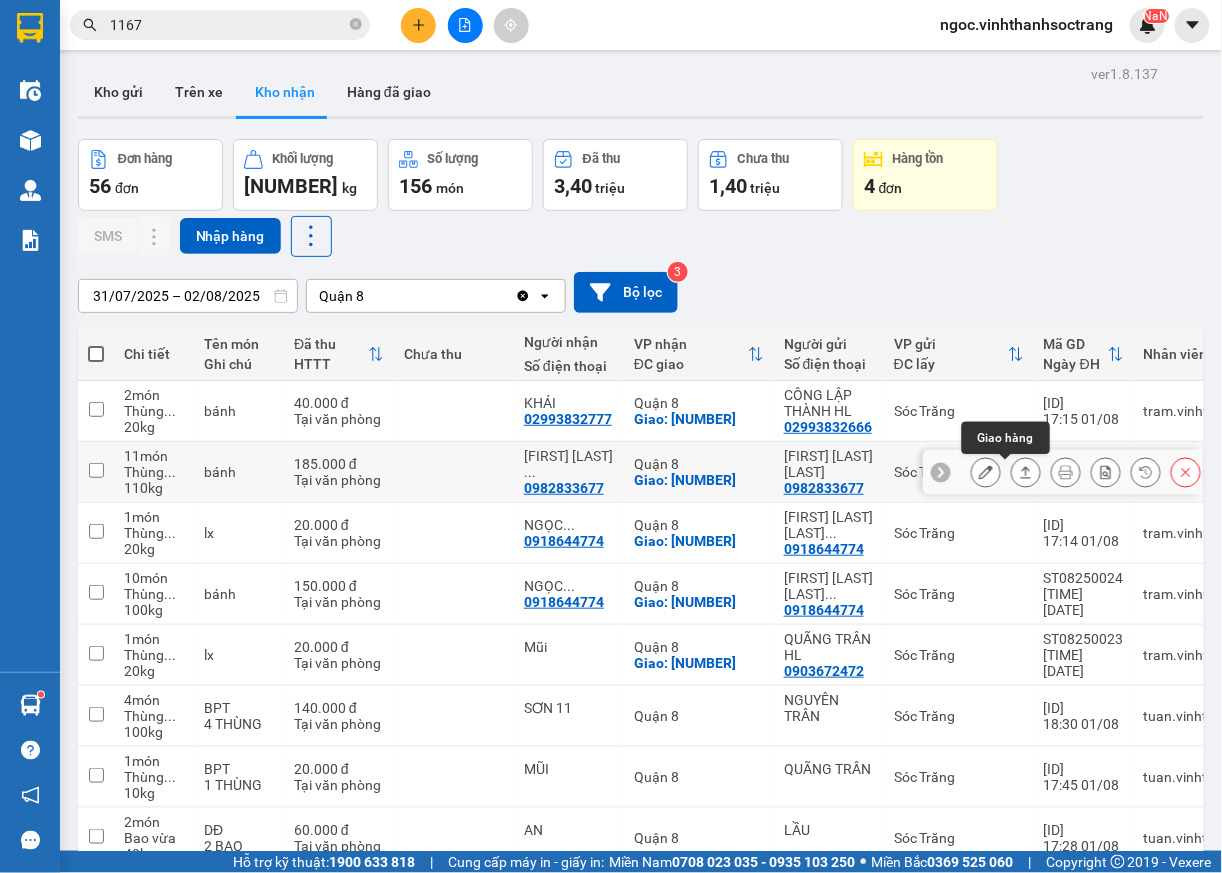 click 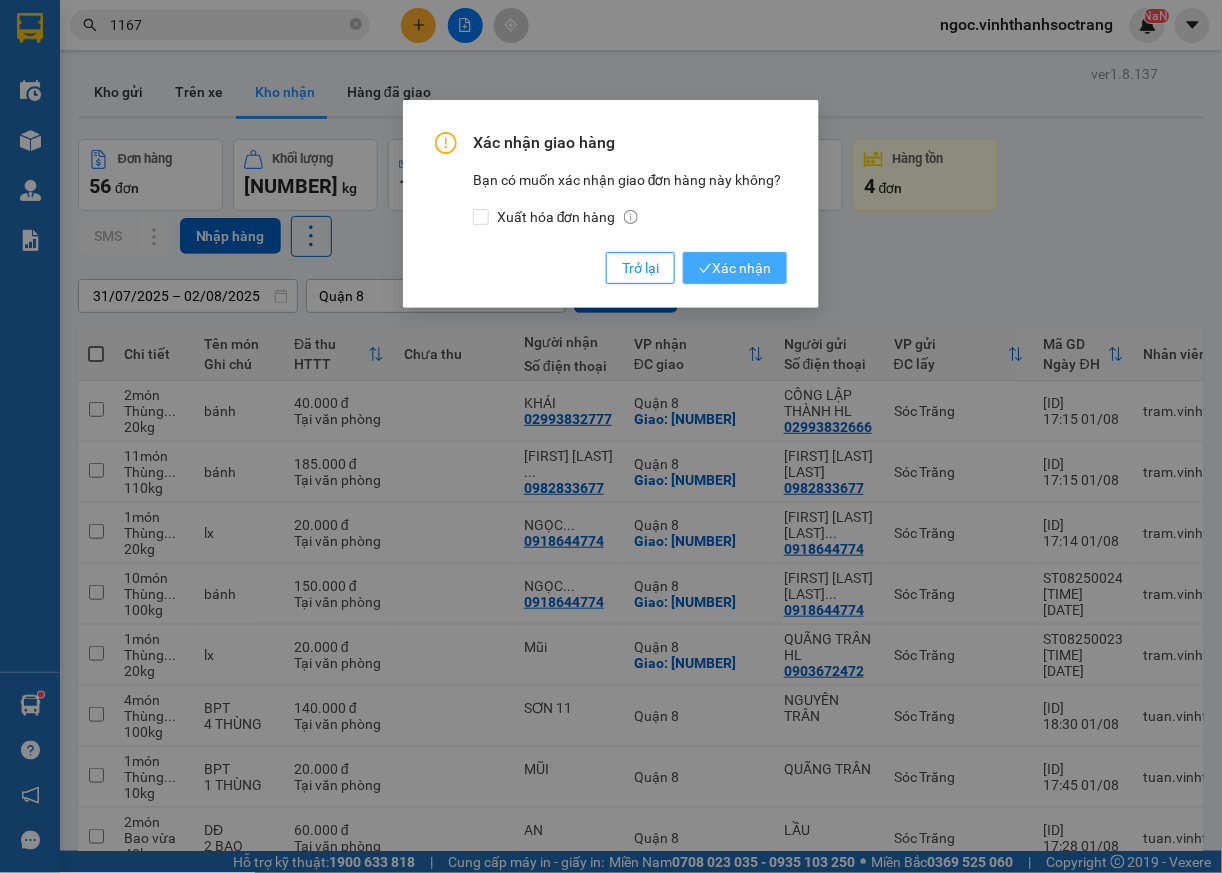 click on "Xác nhận" at bounding box center [735, 268] 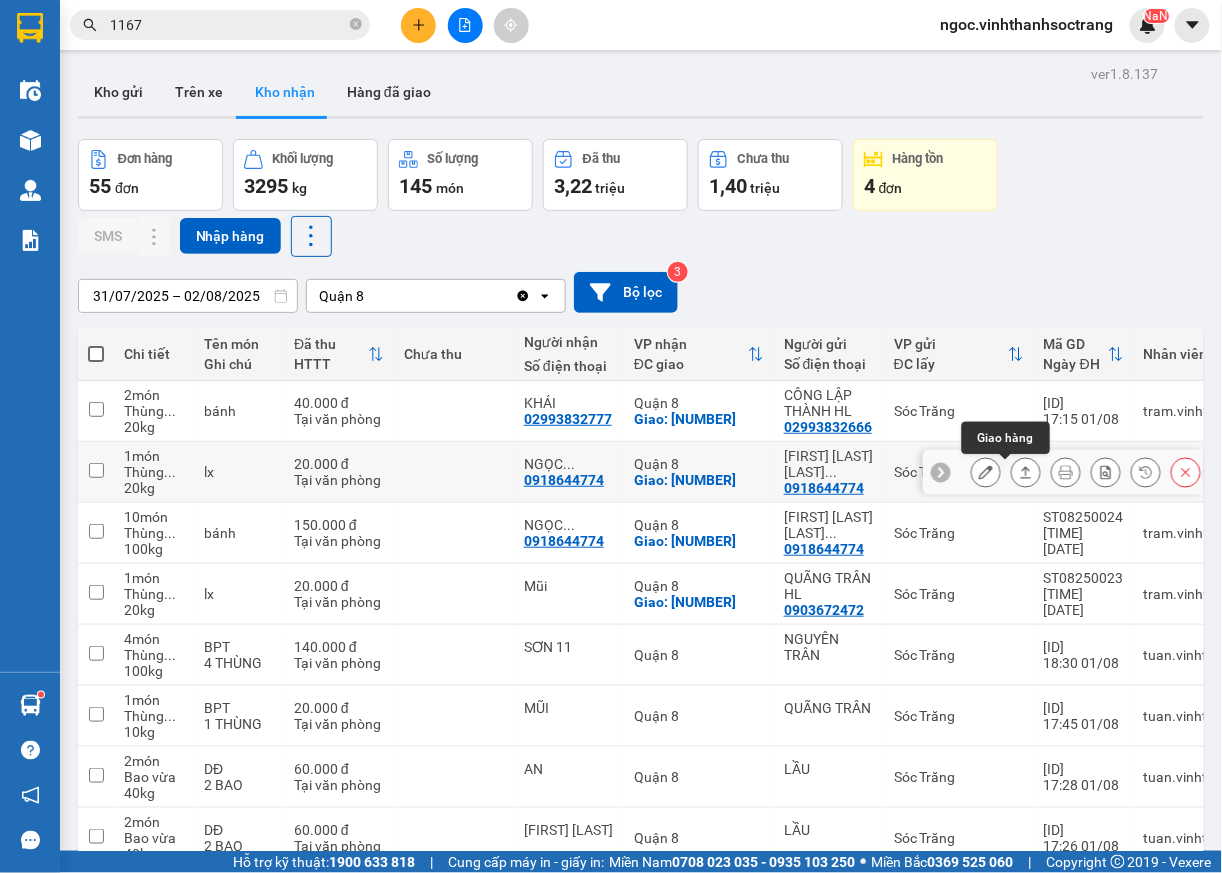 click 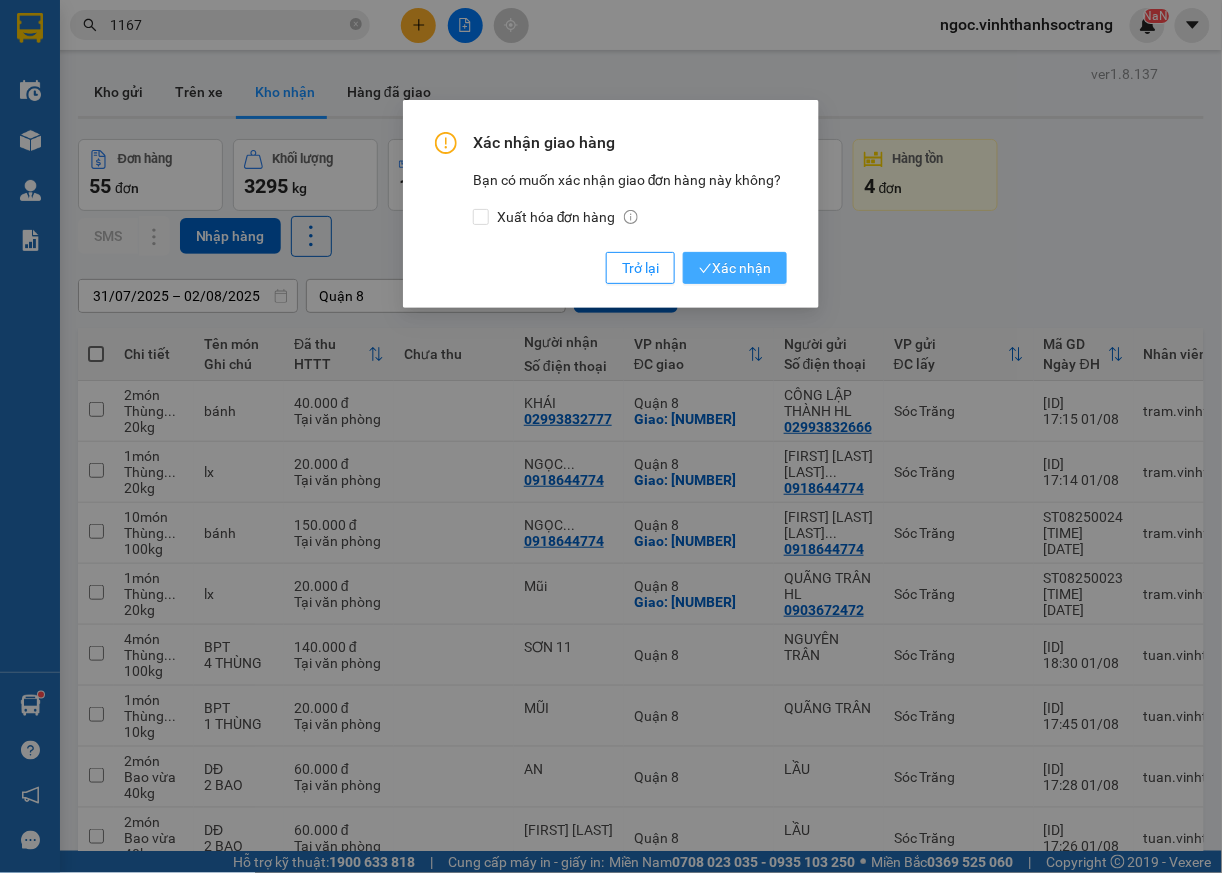 click on "Xác nhận" at bounding box center [735, 268] 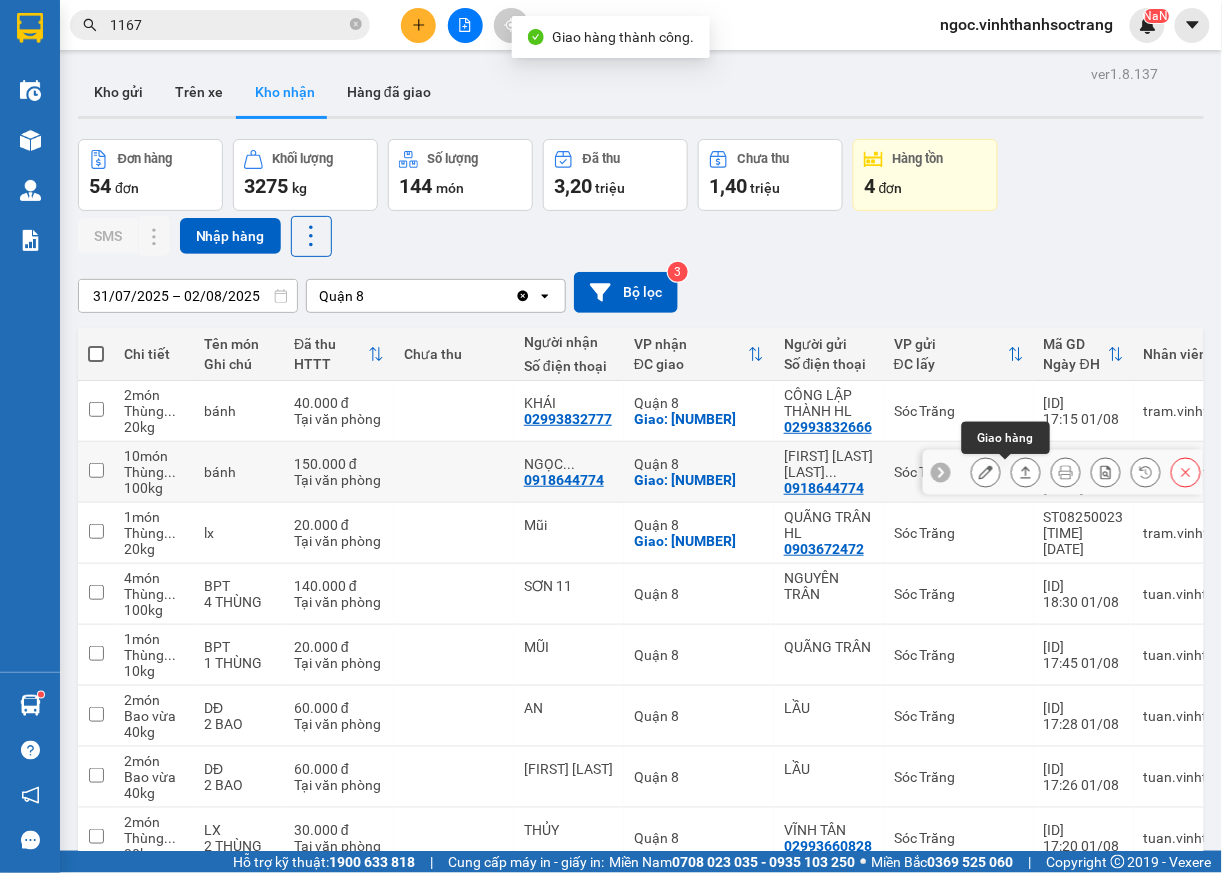 click 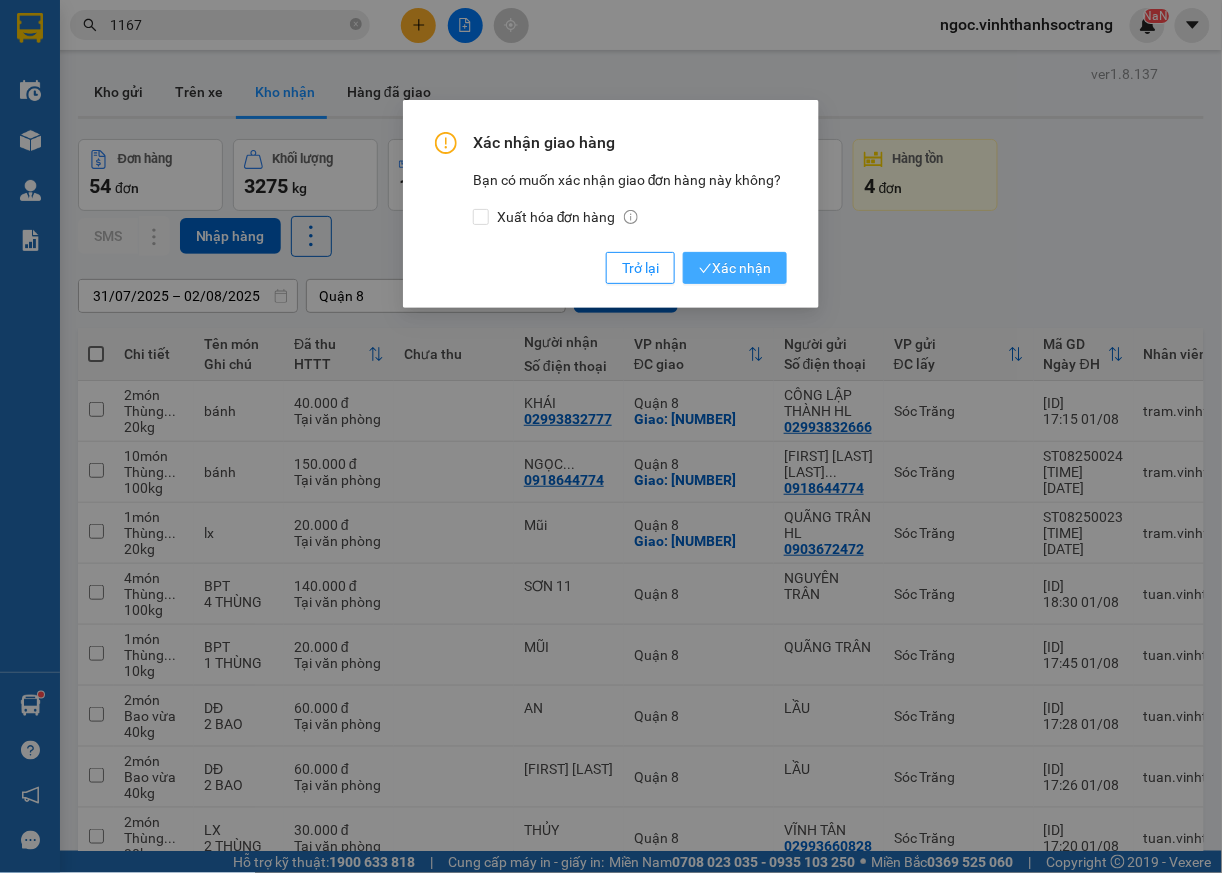click on "Xác nhận" at bounding box center (735, 268) 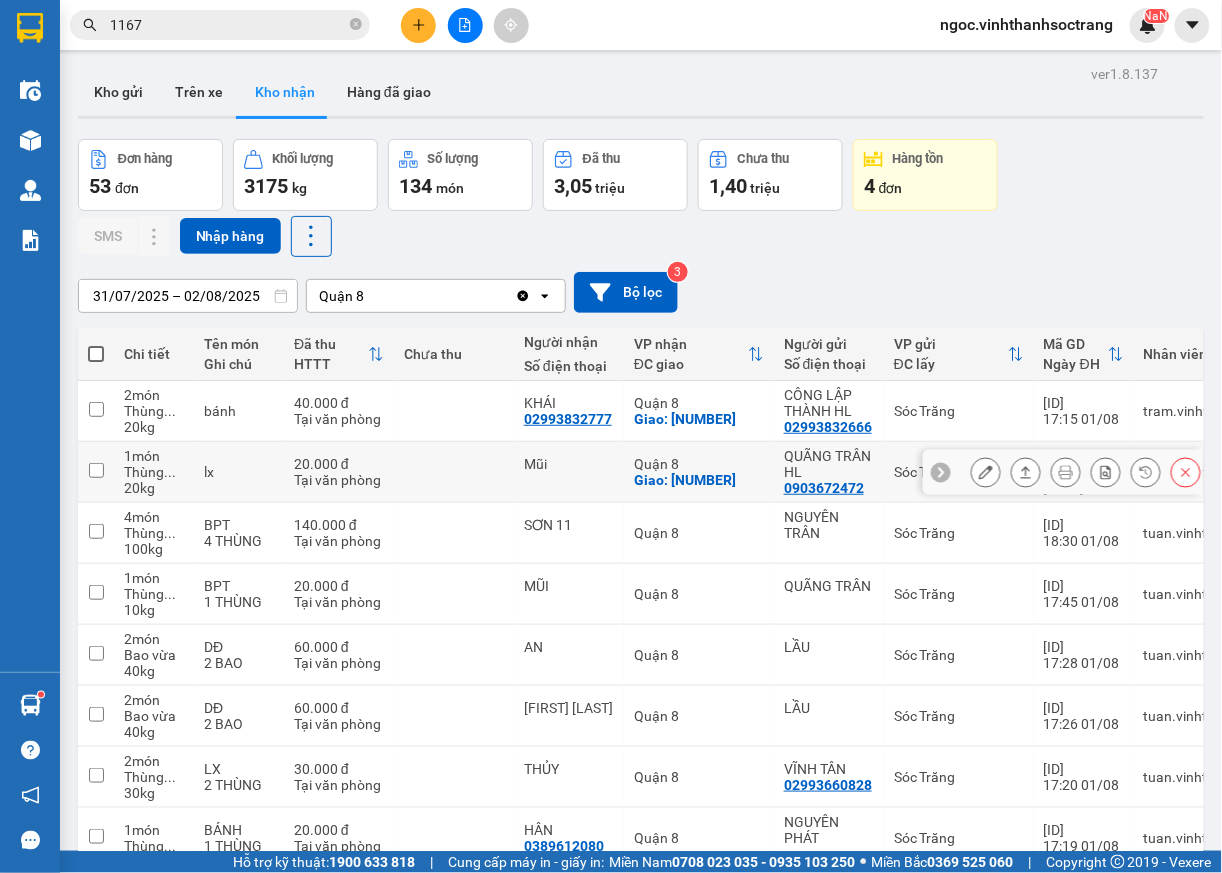 drag, startPoint x: 1012, startPoint y: 478, endPoint x: 974, endPoint y: 474, distance: 38.209946 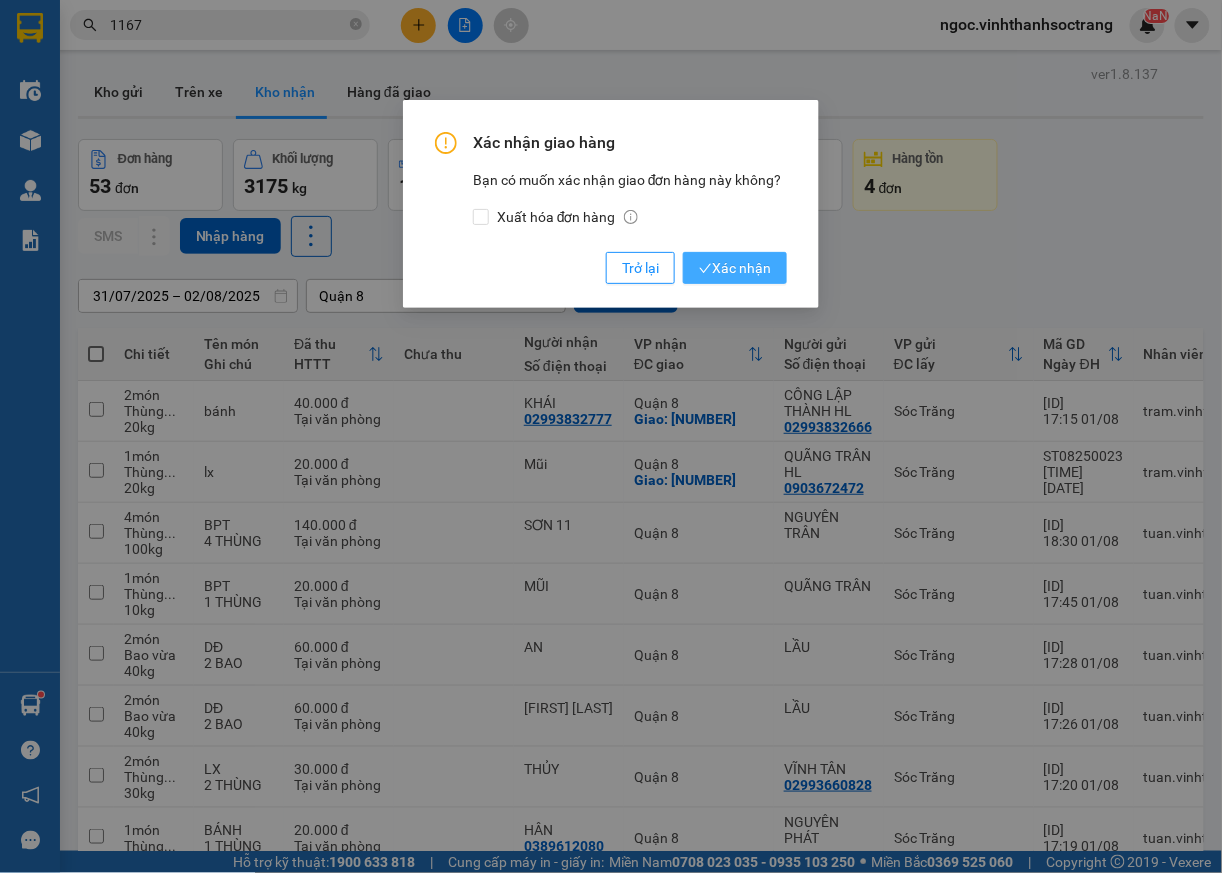 click on "Xác nhận" at bounding box center (735, 268) 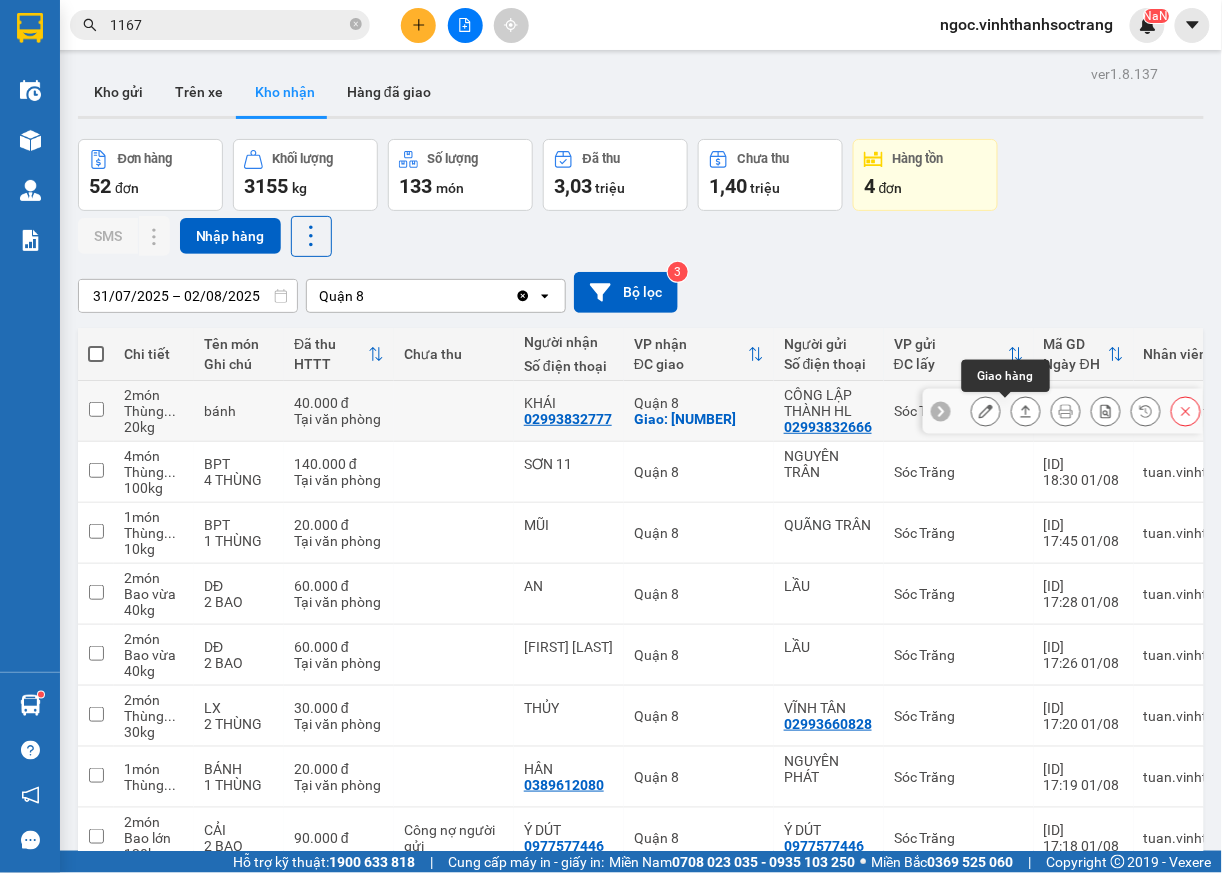 click 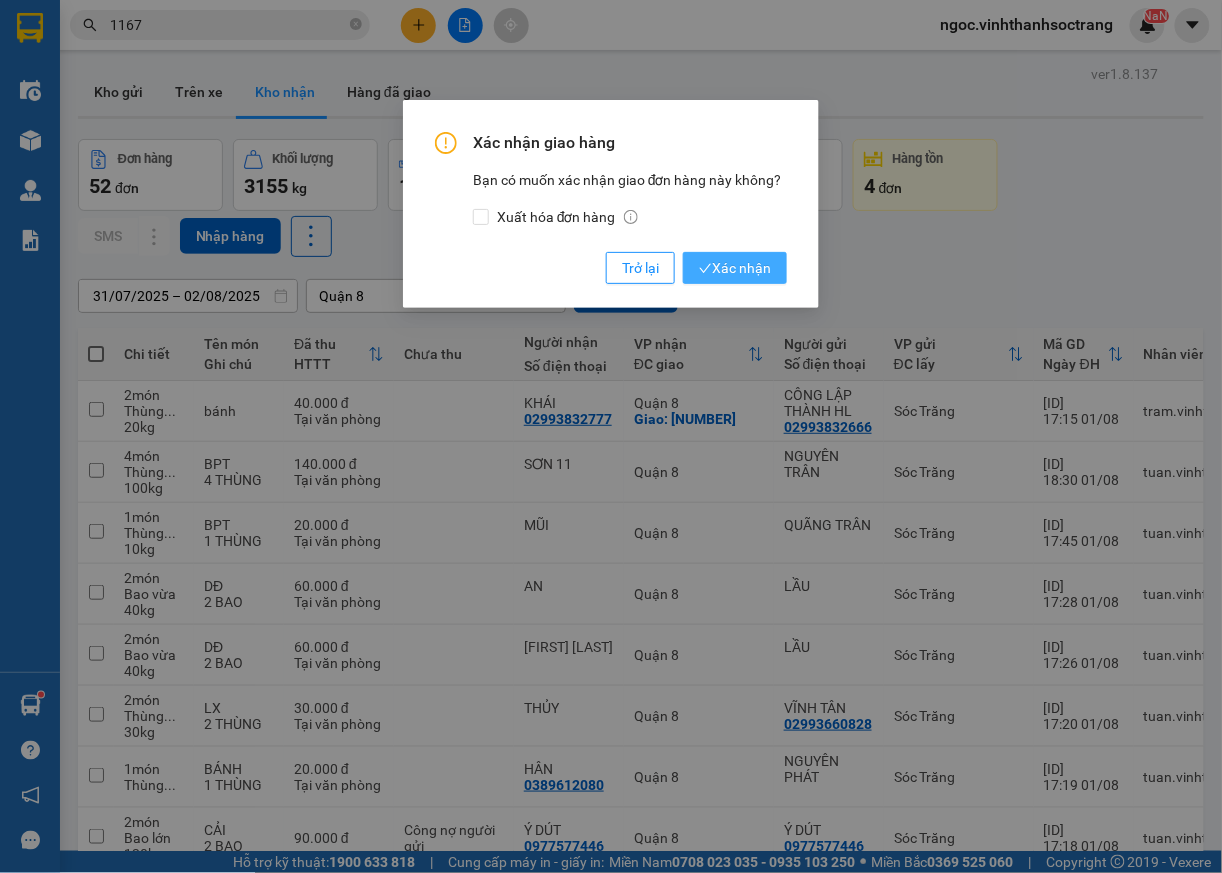 drag, startPoint x: 770, startPoint y: 268, endPoint x: 769, endPoint y: 256, distance: 12.0415945 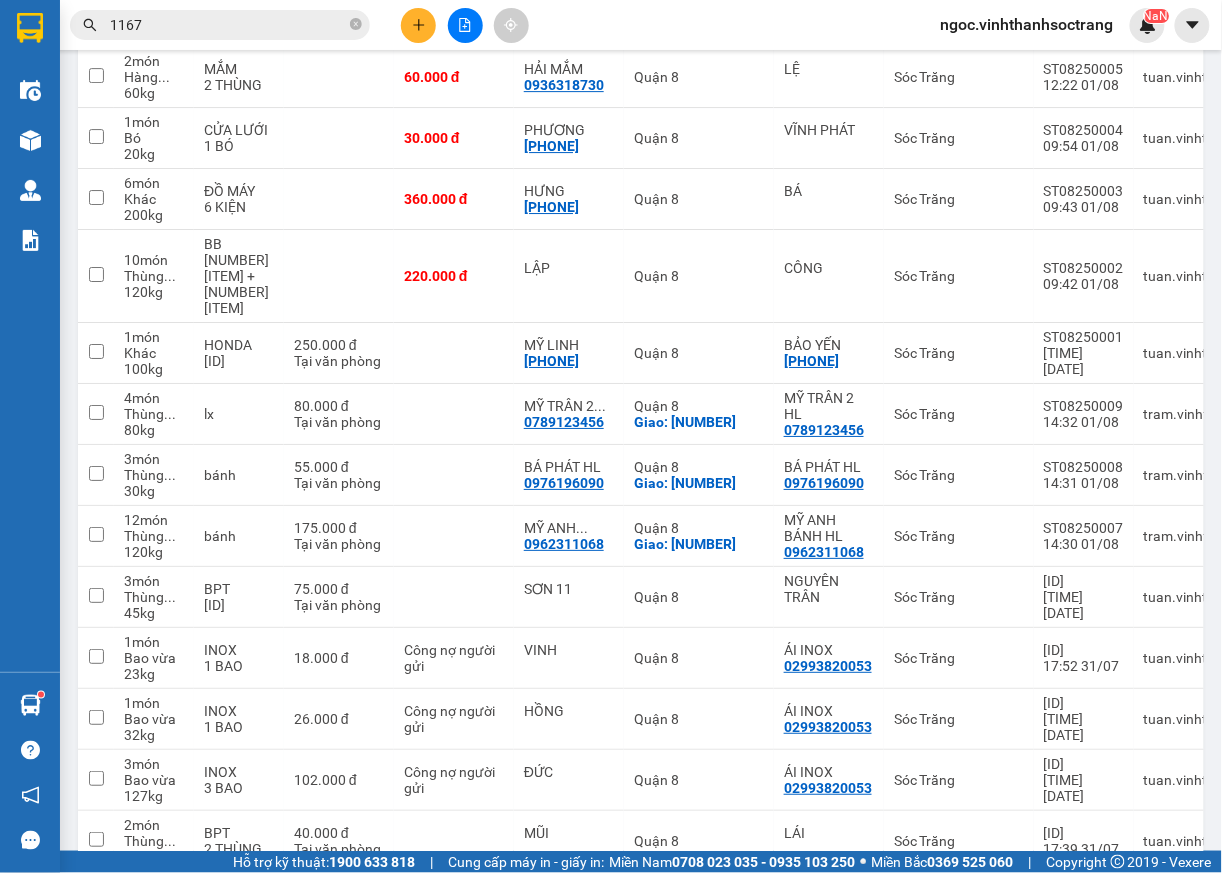 scroll, scrollTop: 1577, scrollLeft: 0, axis: vertical 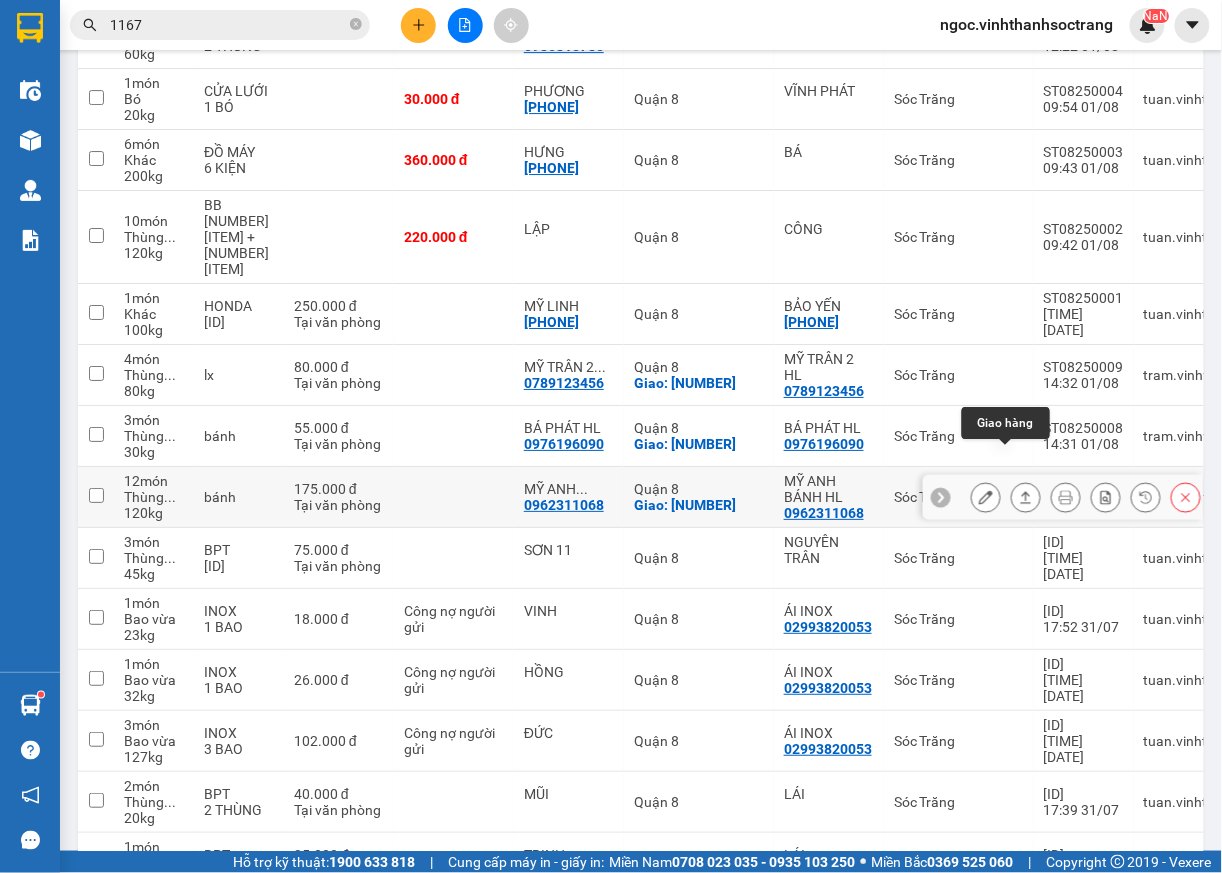 click at bounding box center (1026, 497) 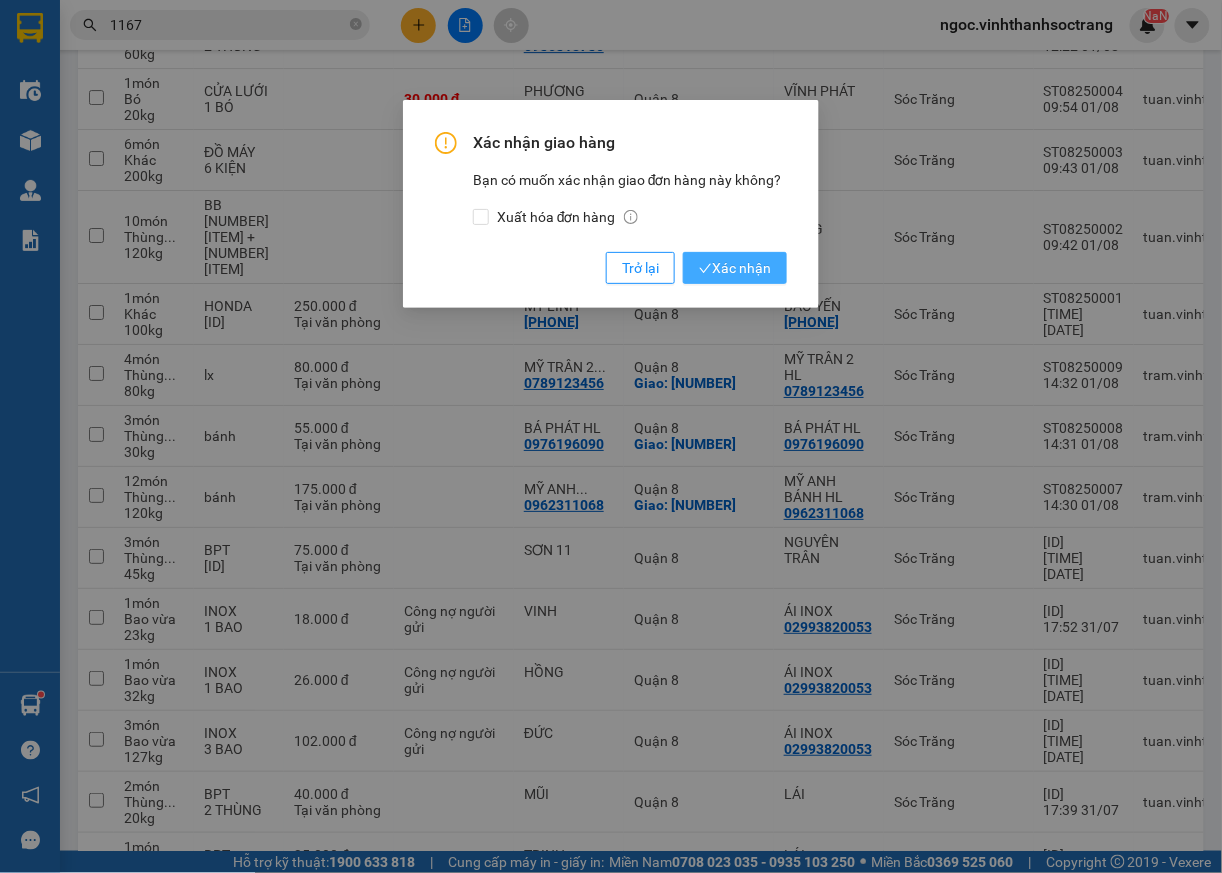 click on "Xác nhận" at bounding box center [735, 268] 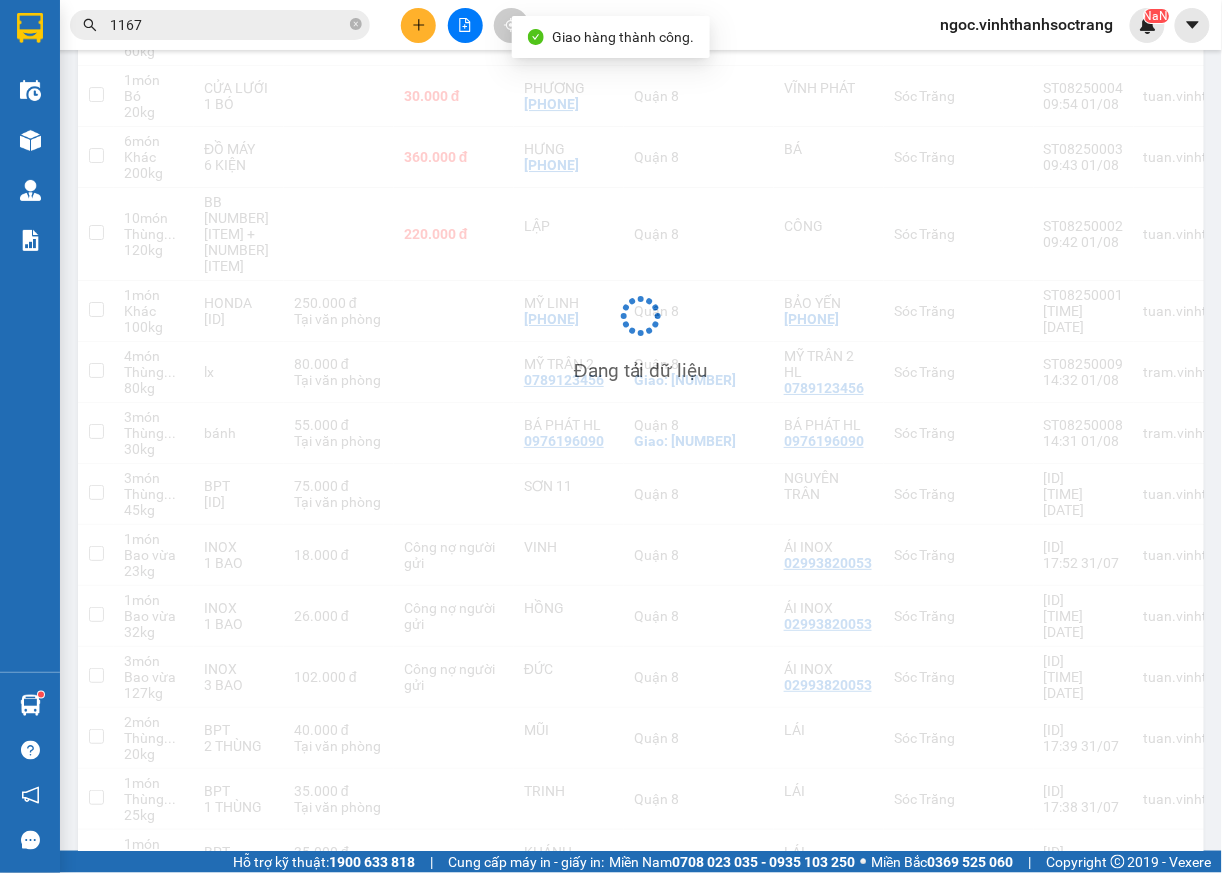 scroll, scrollTop: 1577, scrollLeft: 0, axis: vertical 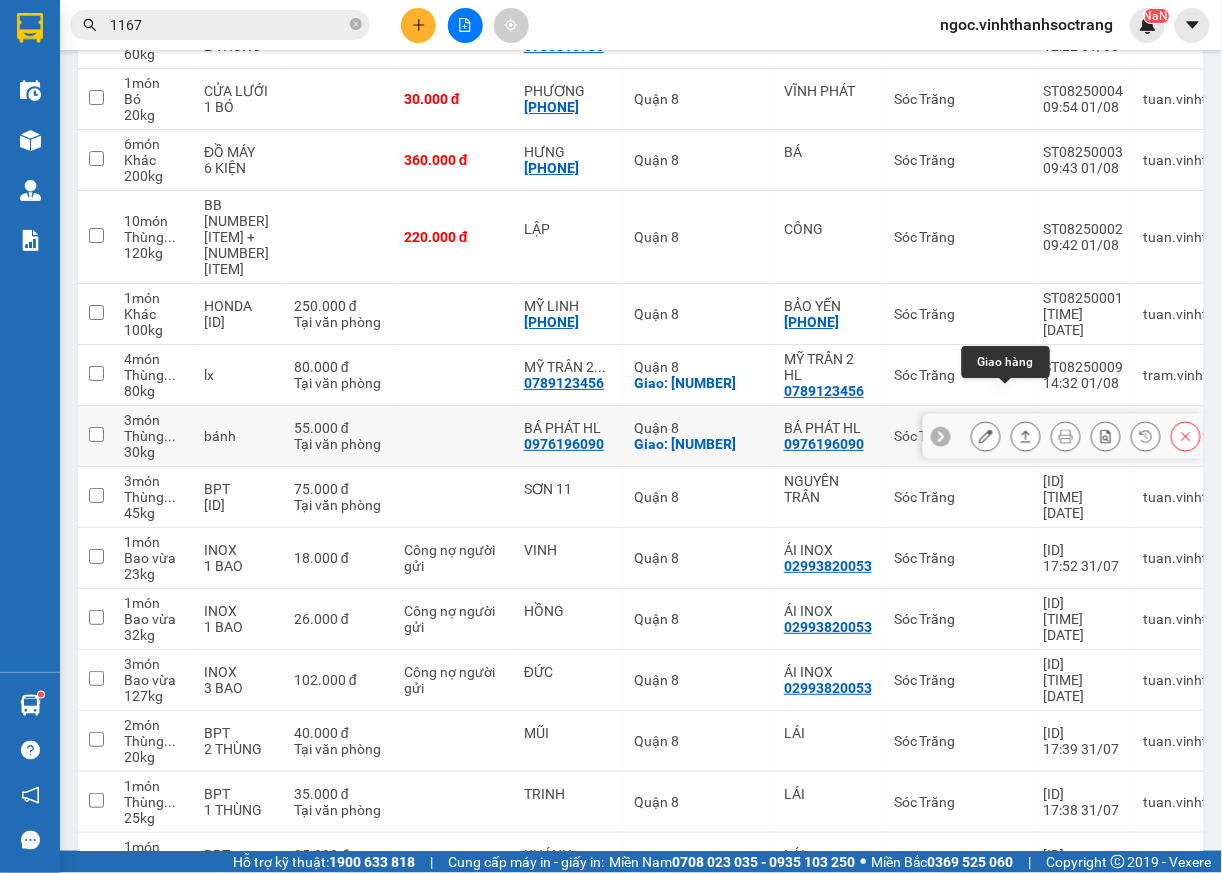 click 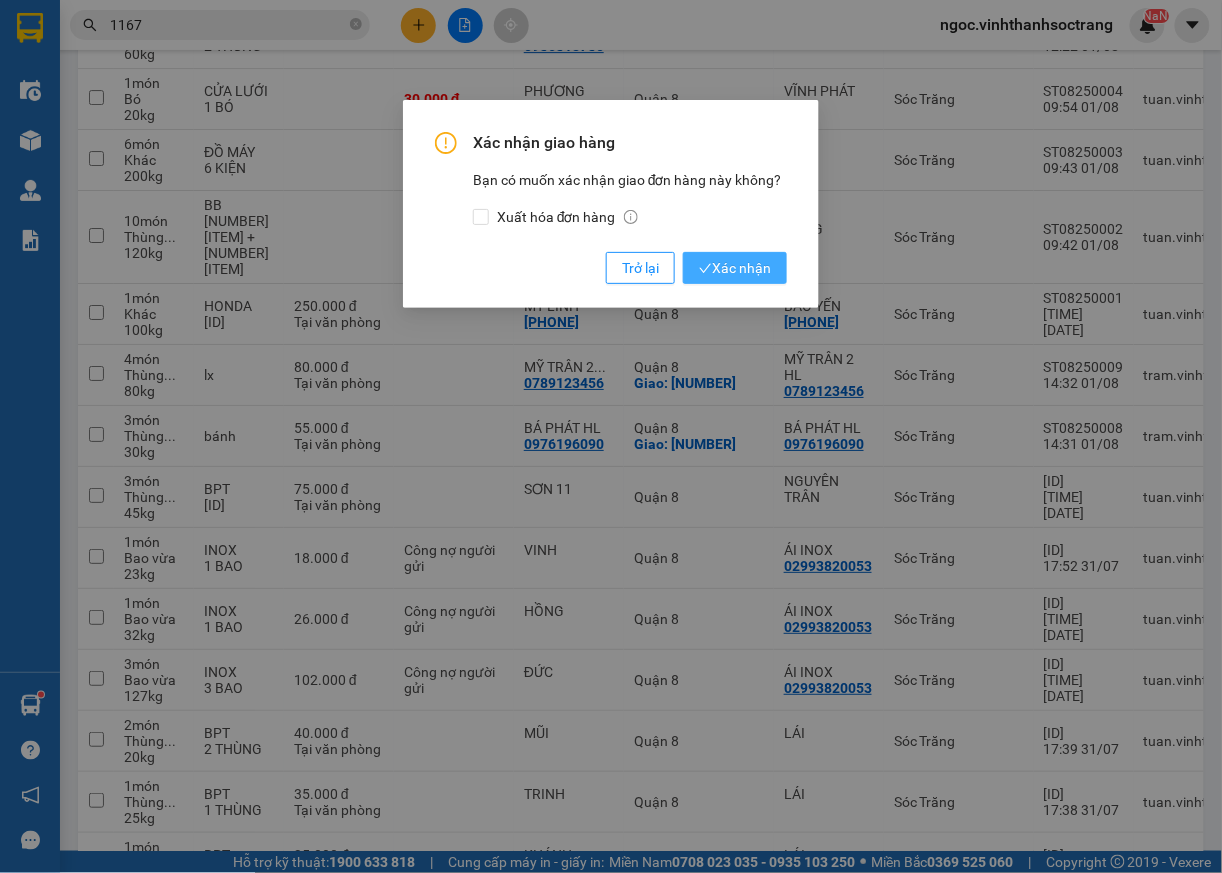click on "Xác nhận" at bounding box center (735, 268) 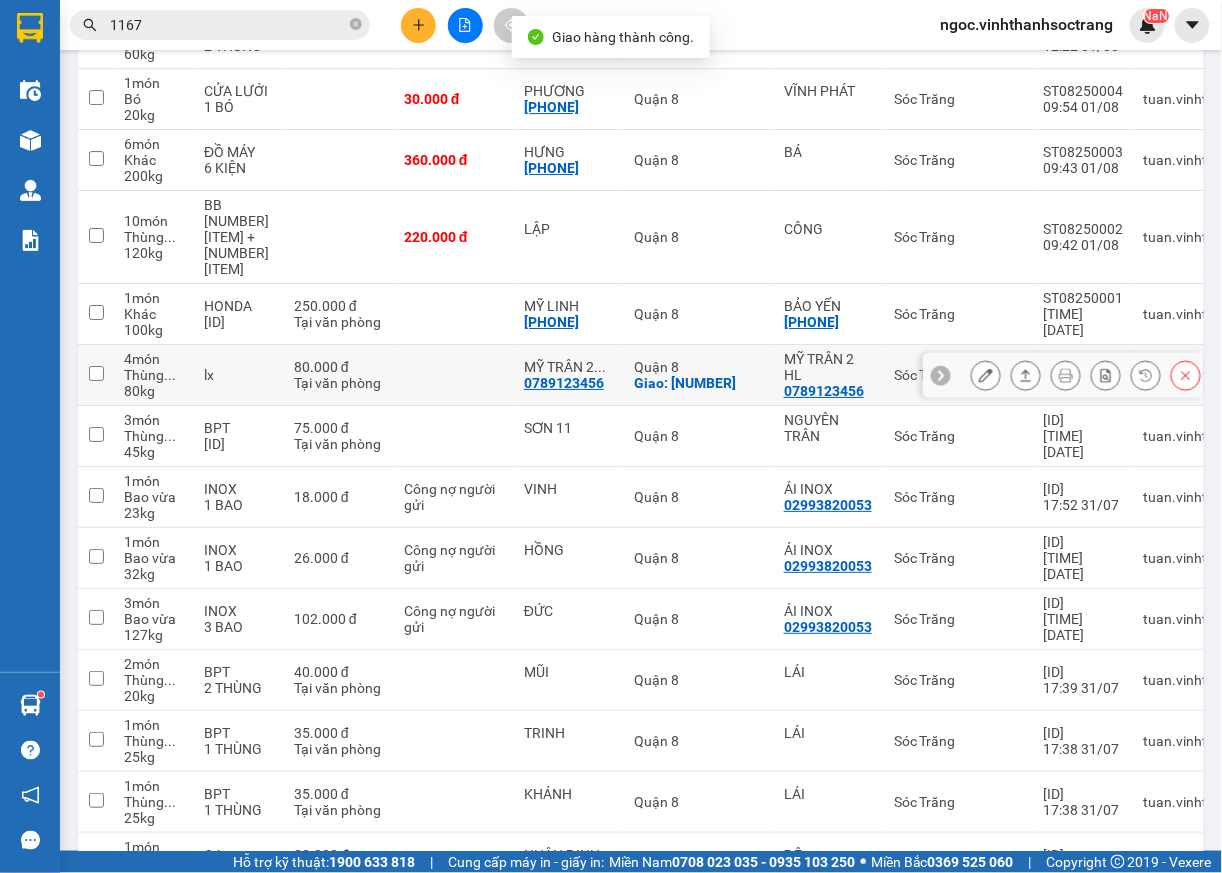 scroll, scrollTop: 1577, scrollLeft: 0, axis: vertical 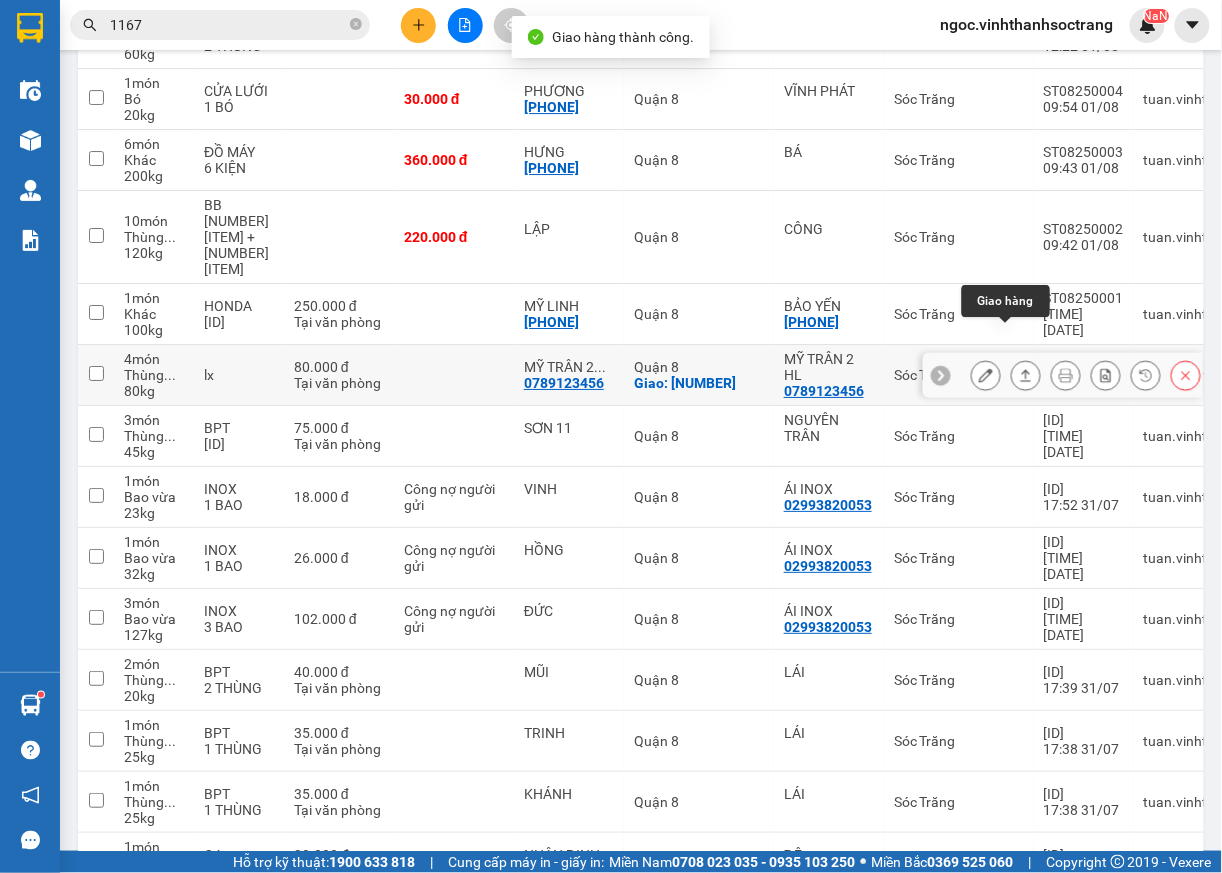 click 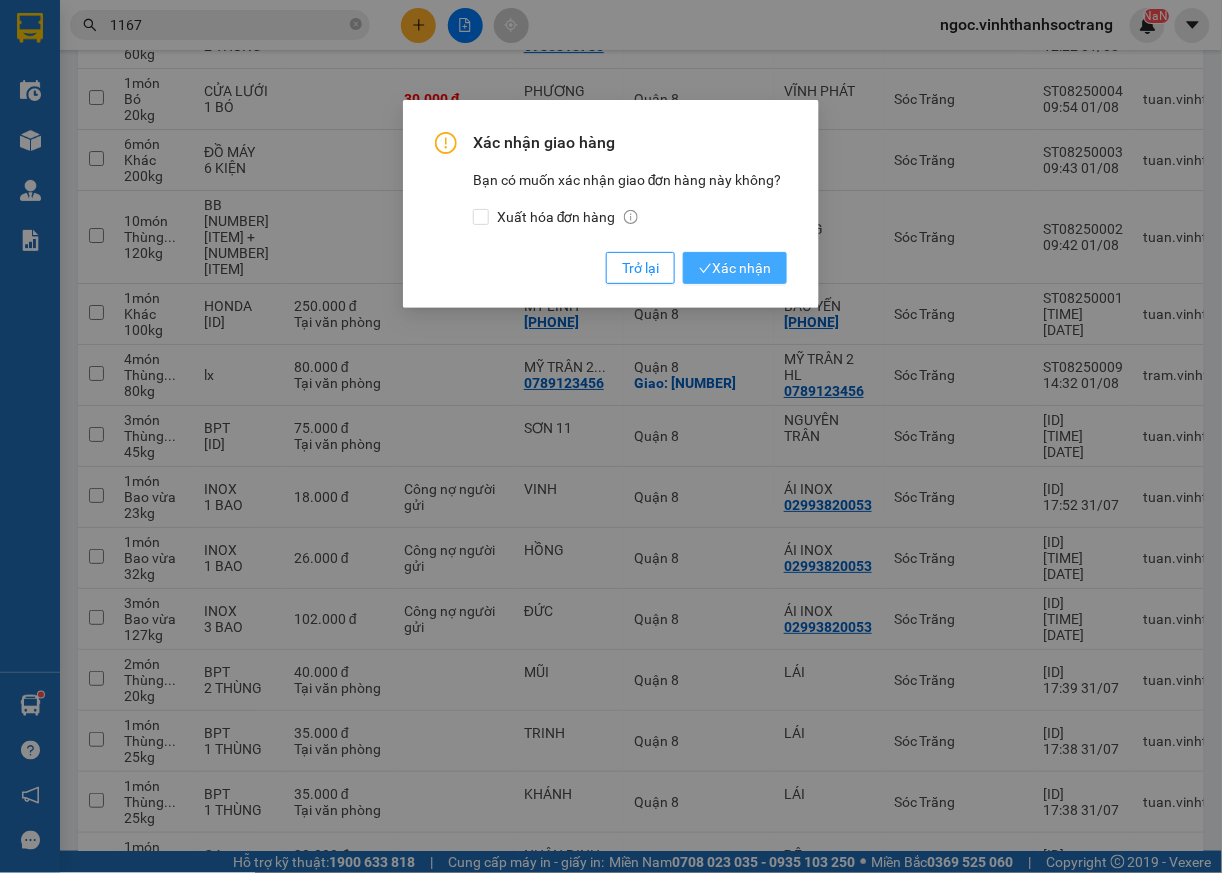 click on "Xác nhận" at bounding box center [735, 268] 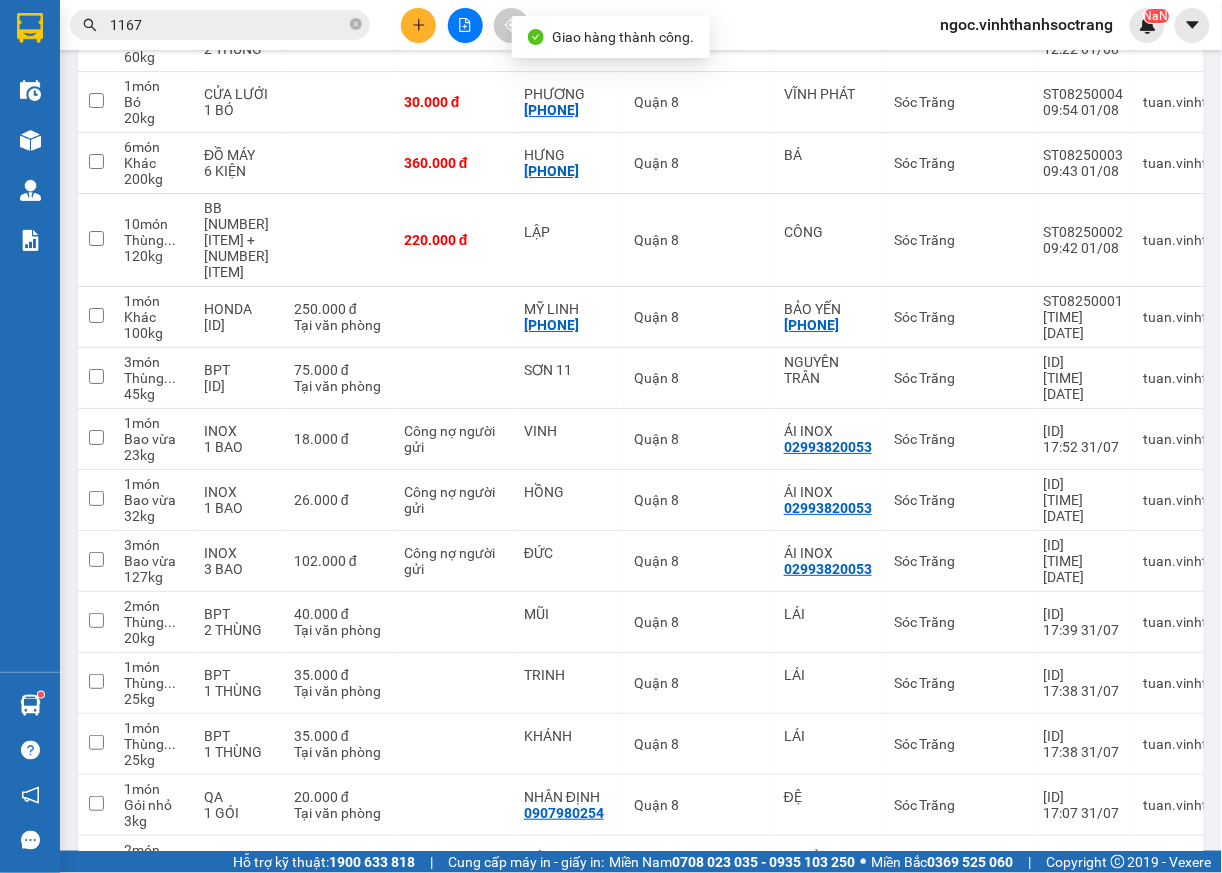 scroll, scrollTop: 1577, scrollLeft: 0, axis: vertical 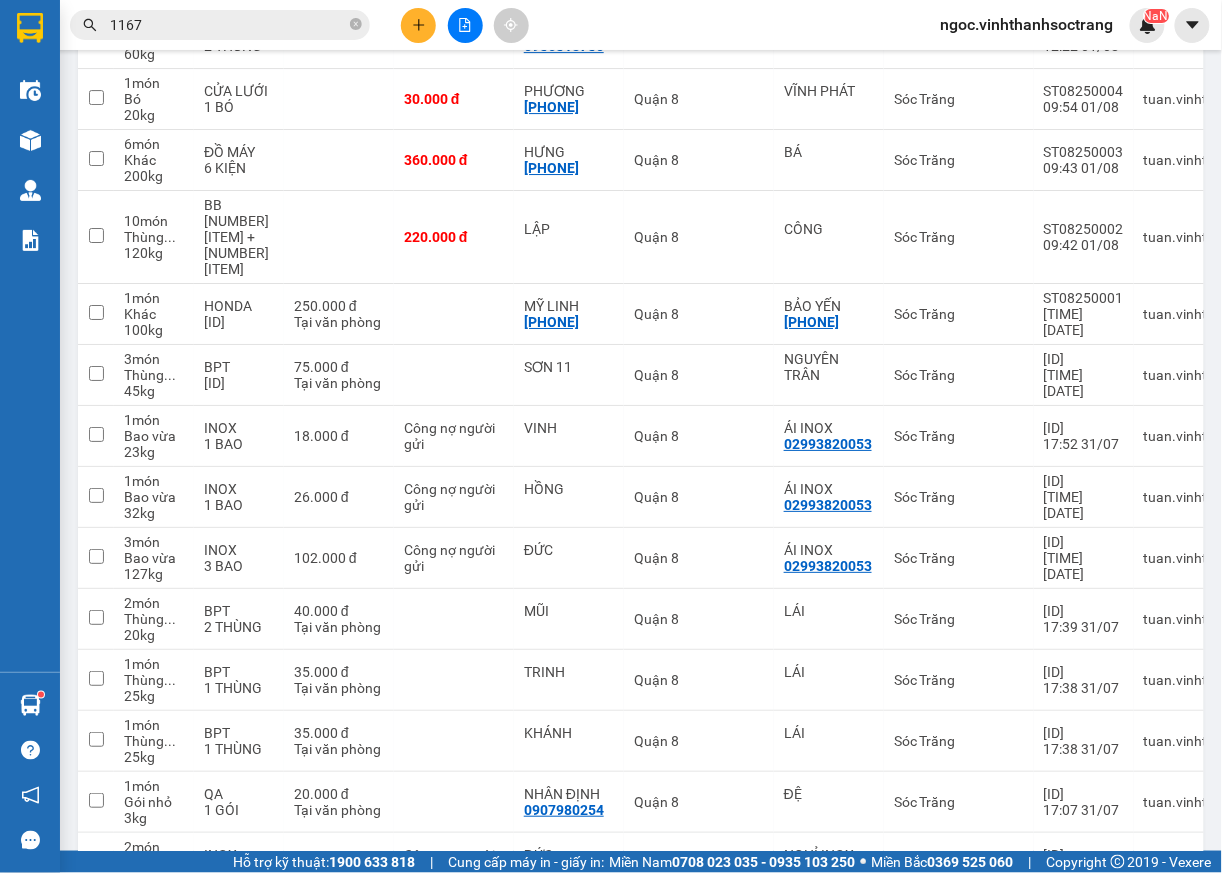 click on "1167" at bounding box center [228, 25] 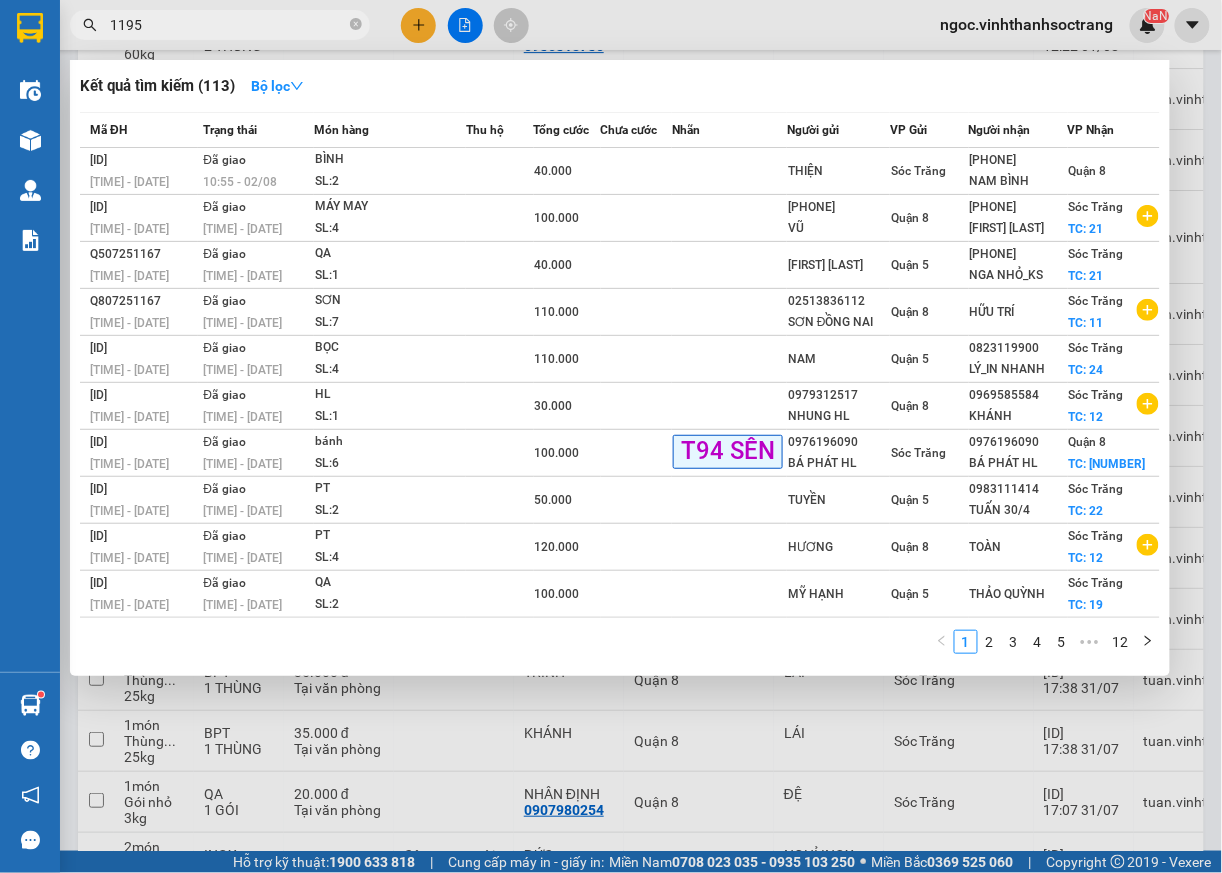 type on "1195" 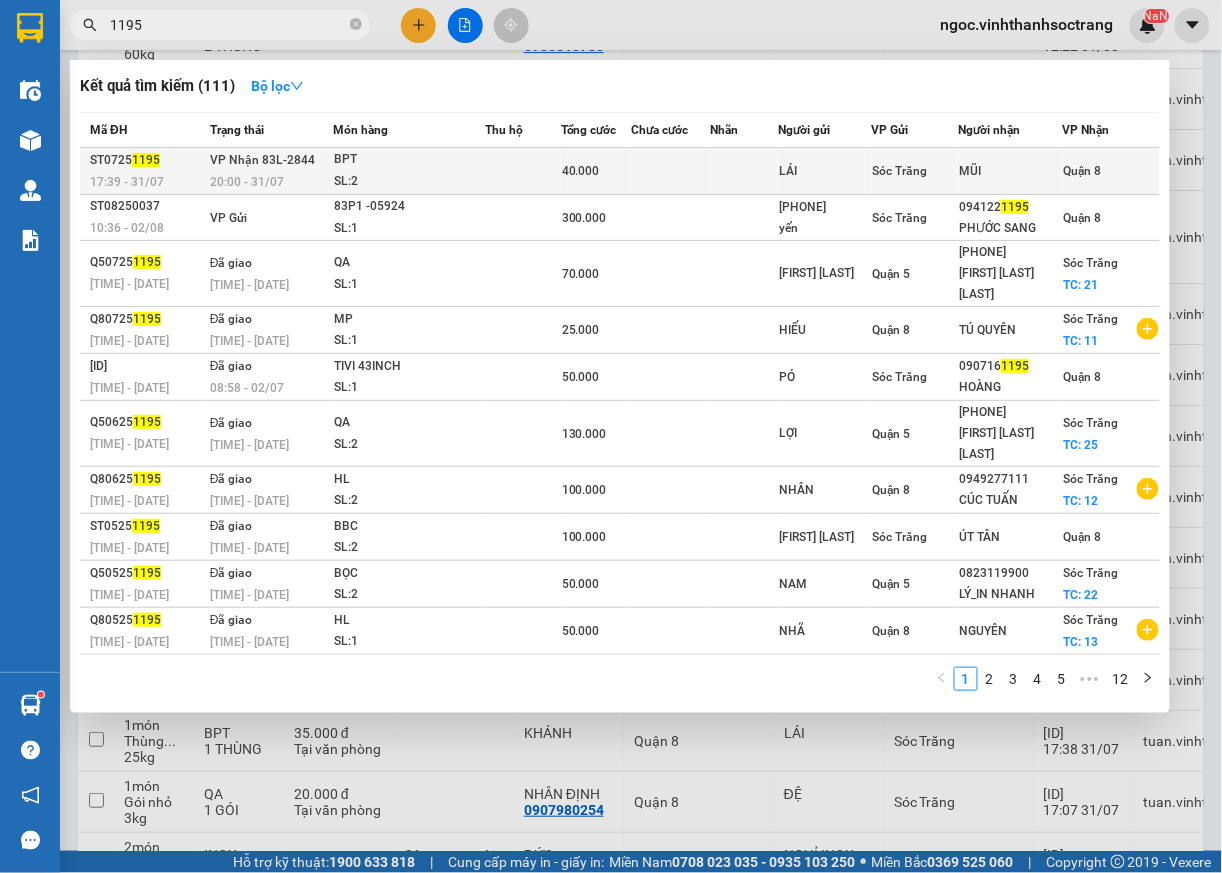 click on "Quận 8" at bounding box center (1082, 171) 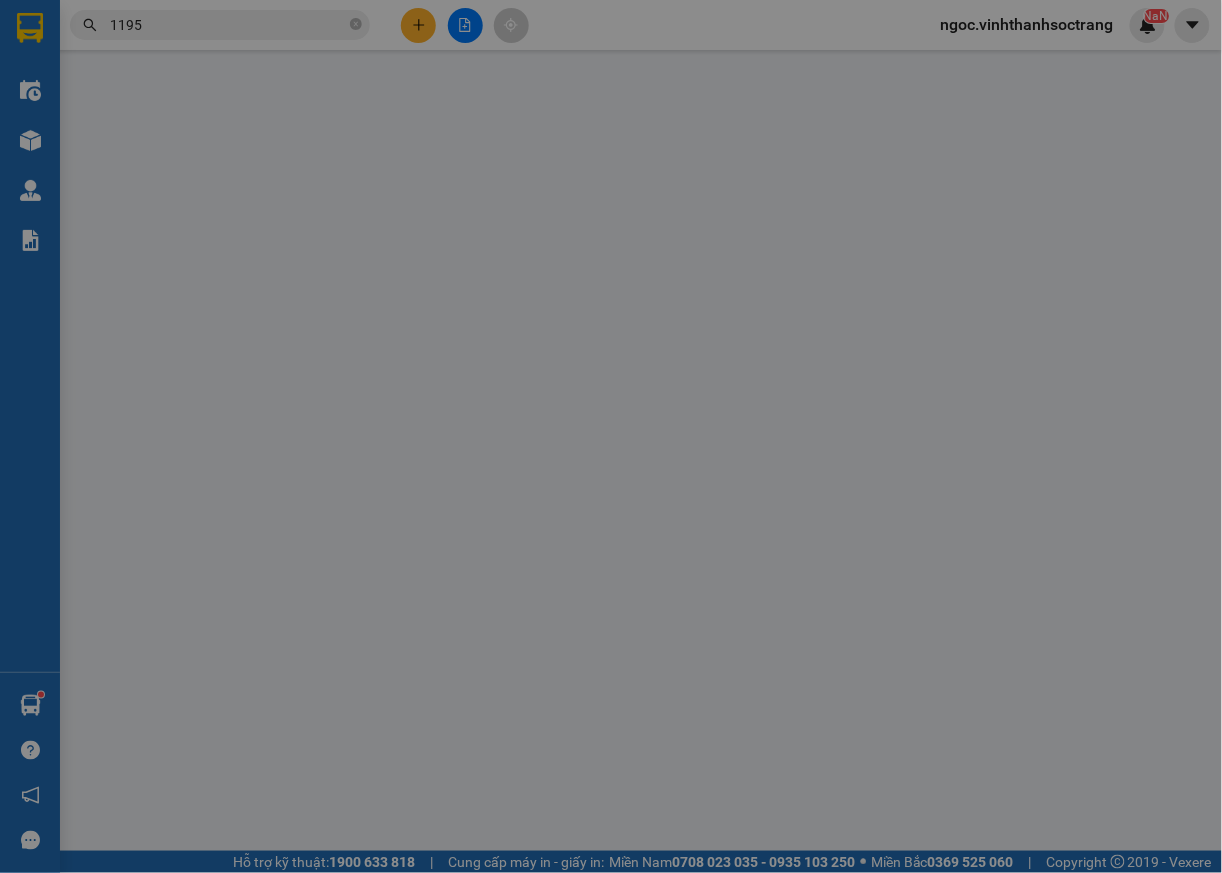scroll, scrollTop: 0, scrollLeft: 0, axis: both 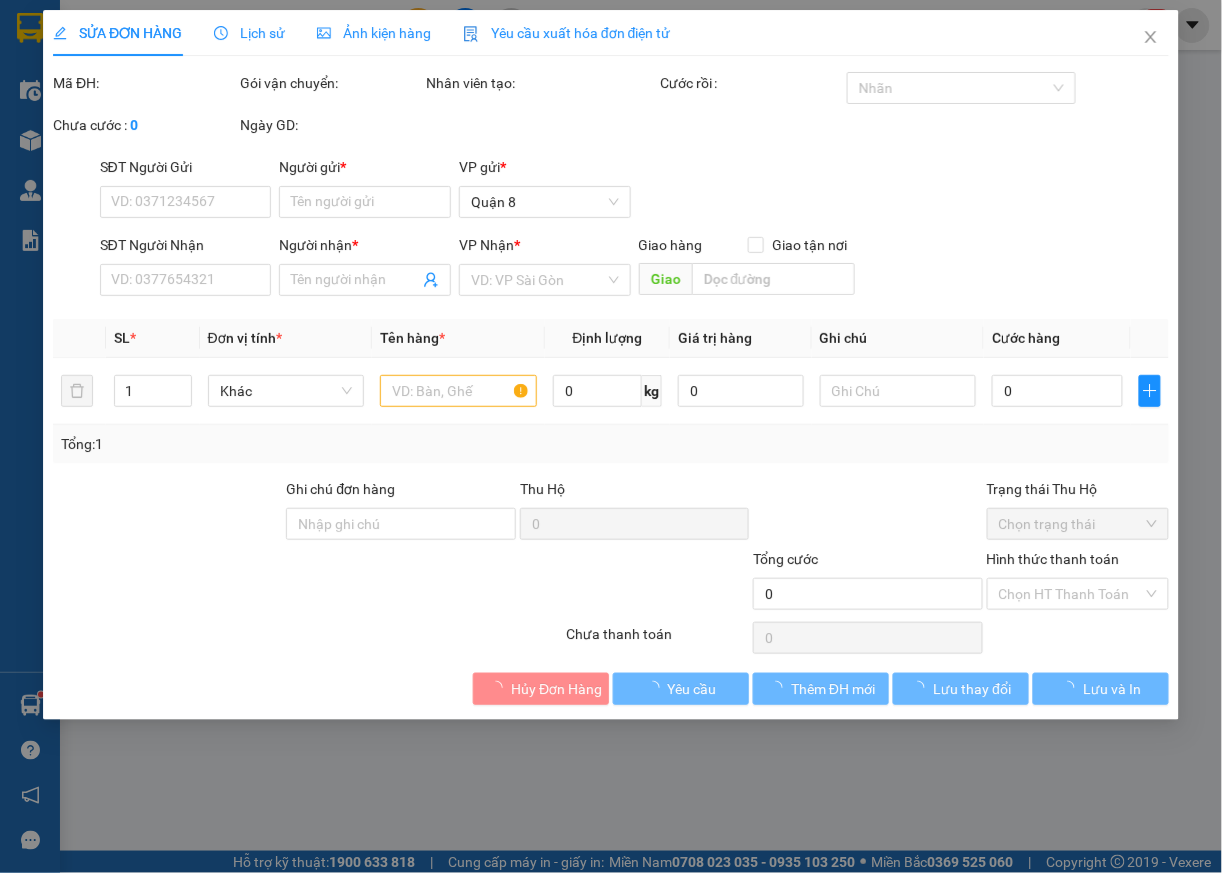 type on "LÁI" 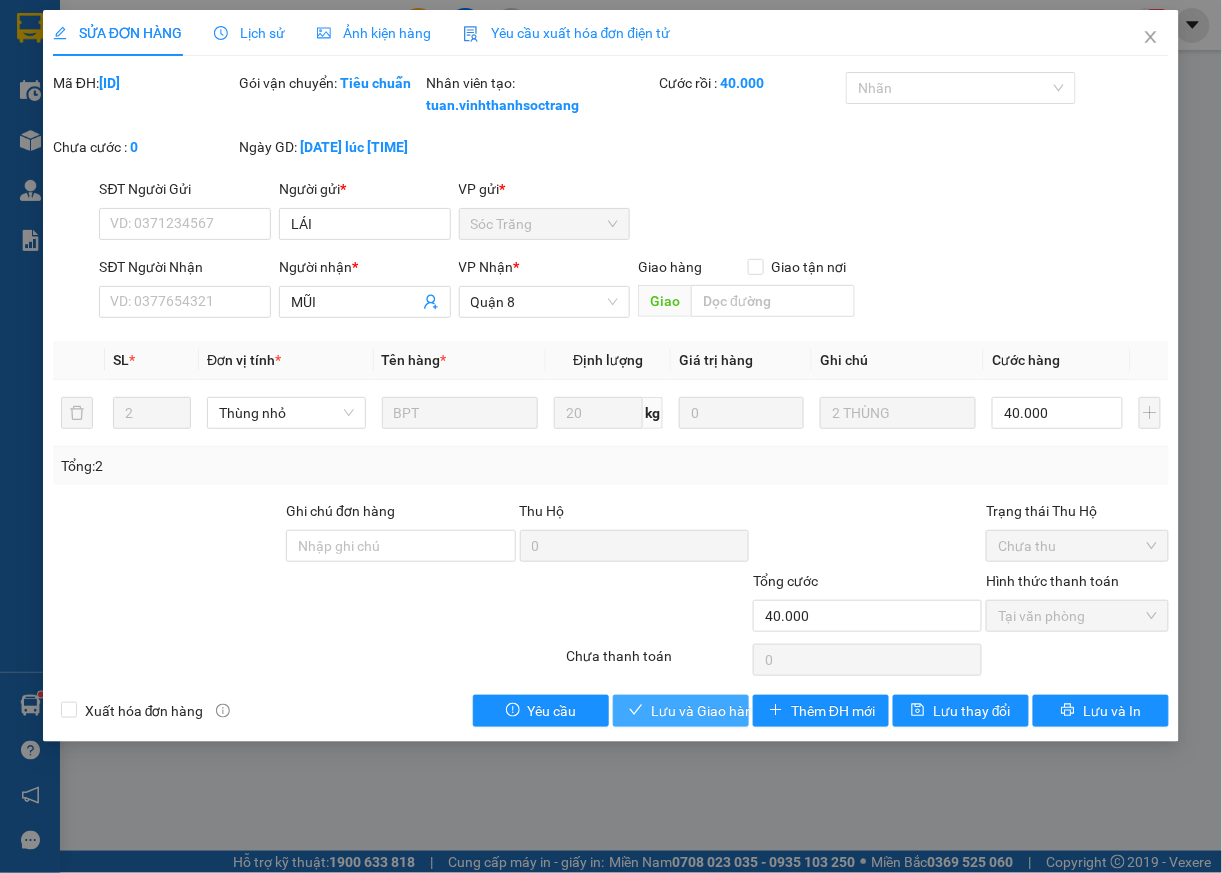 click on "Lưu và Giao hàng" at bounding box center [706, 711] 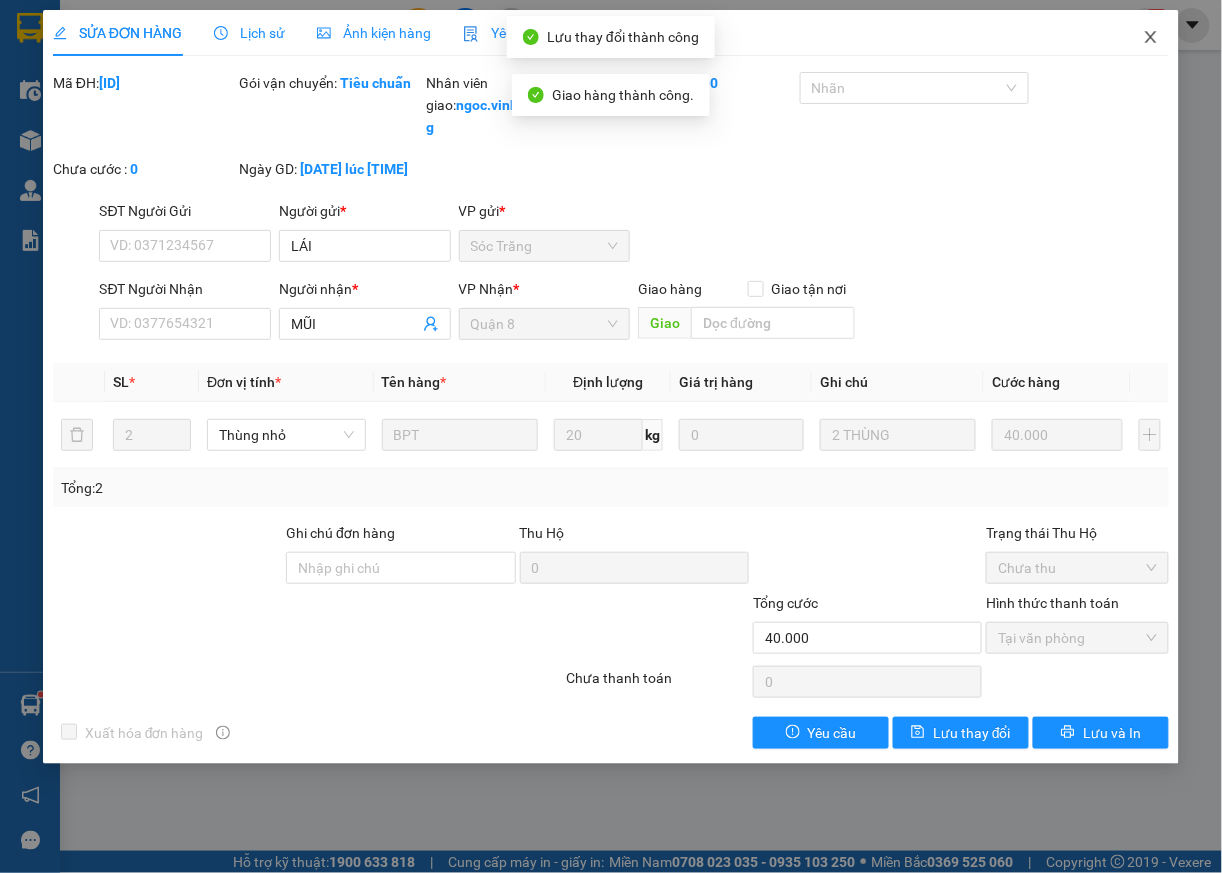 click 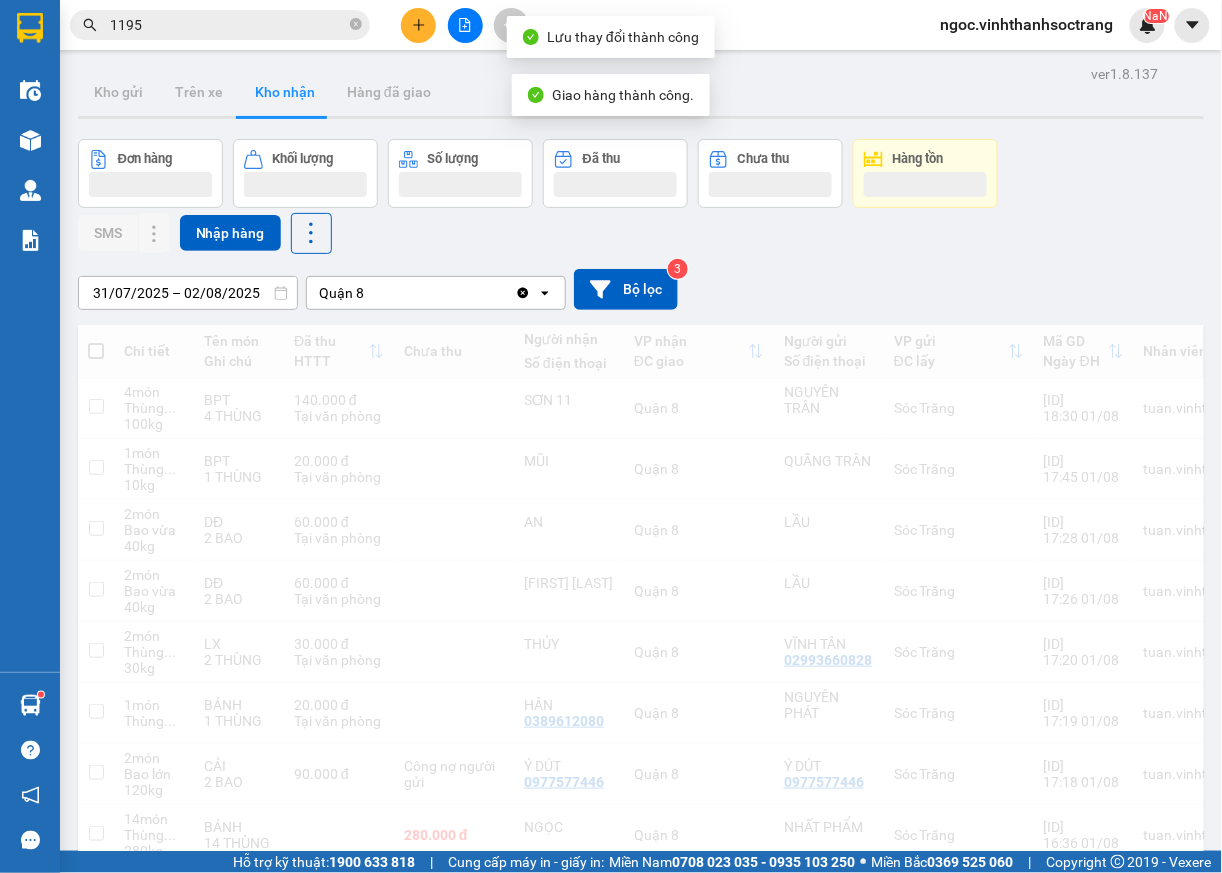 click on "1195" at bounding box center [228, 25] 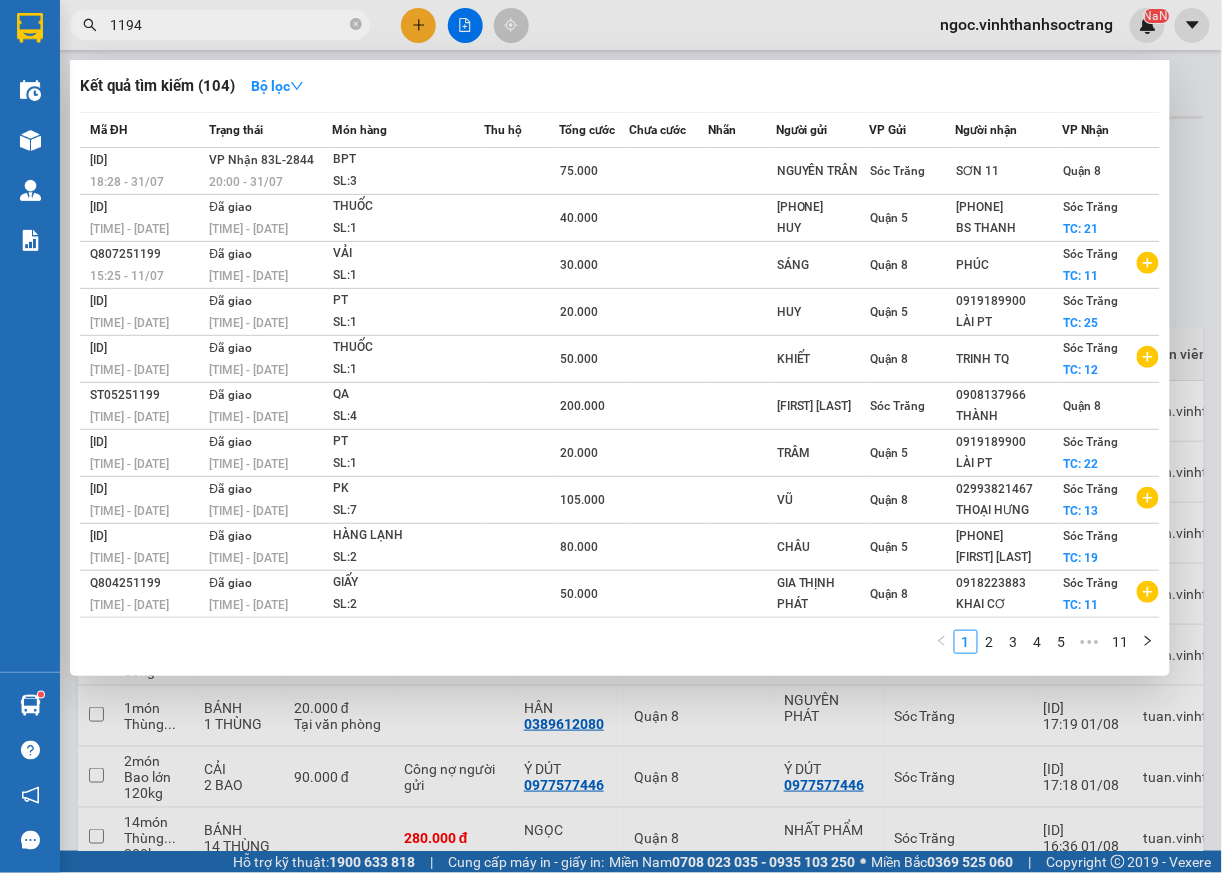 type on "1194" 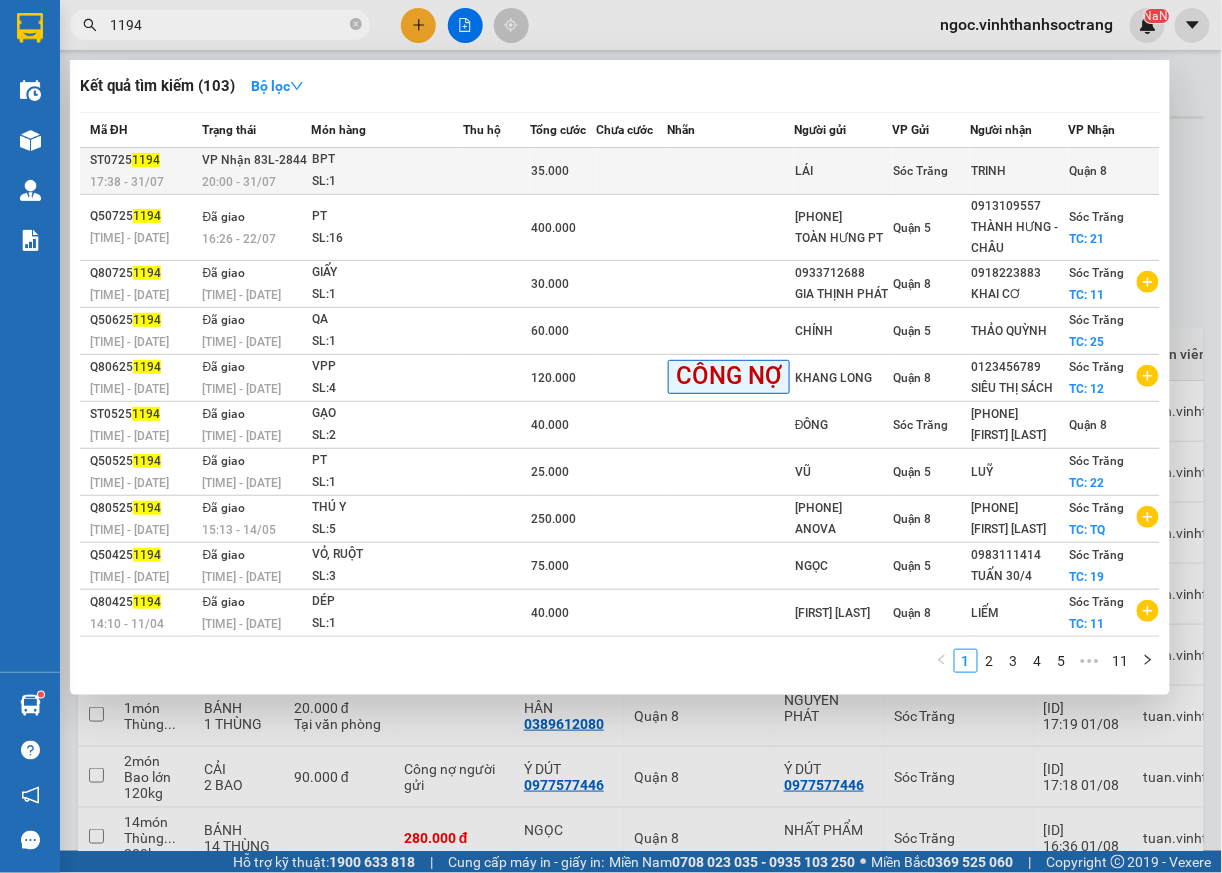 click on "Quận 8" at bounding box center [1089, 171] 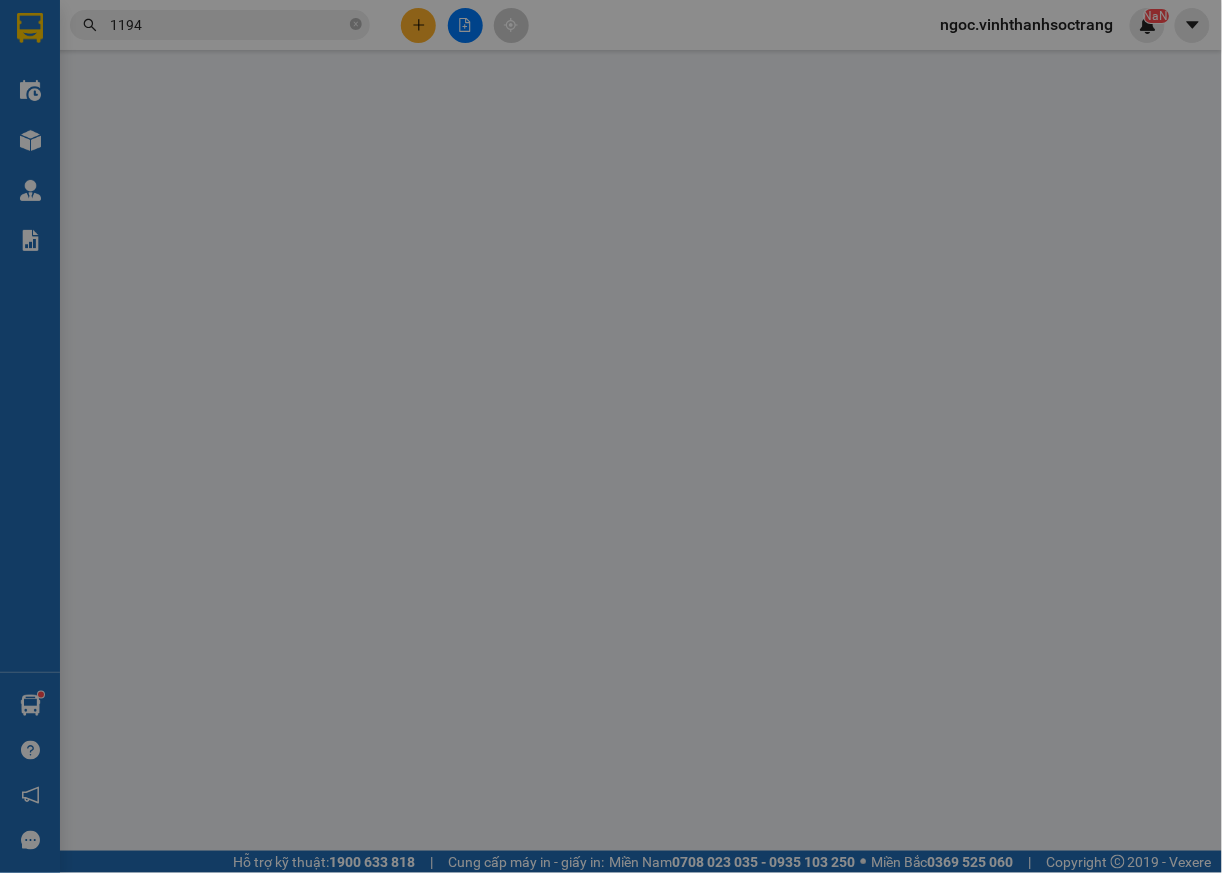 type on "LÁI" 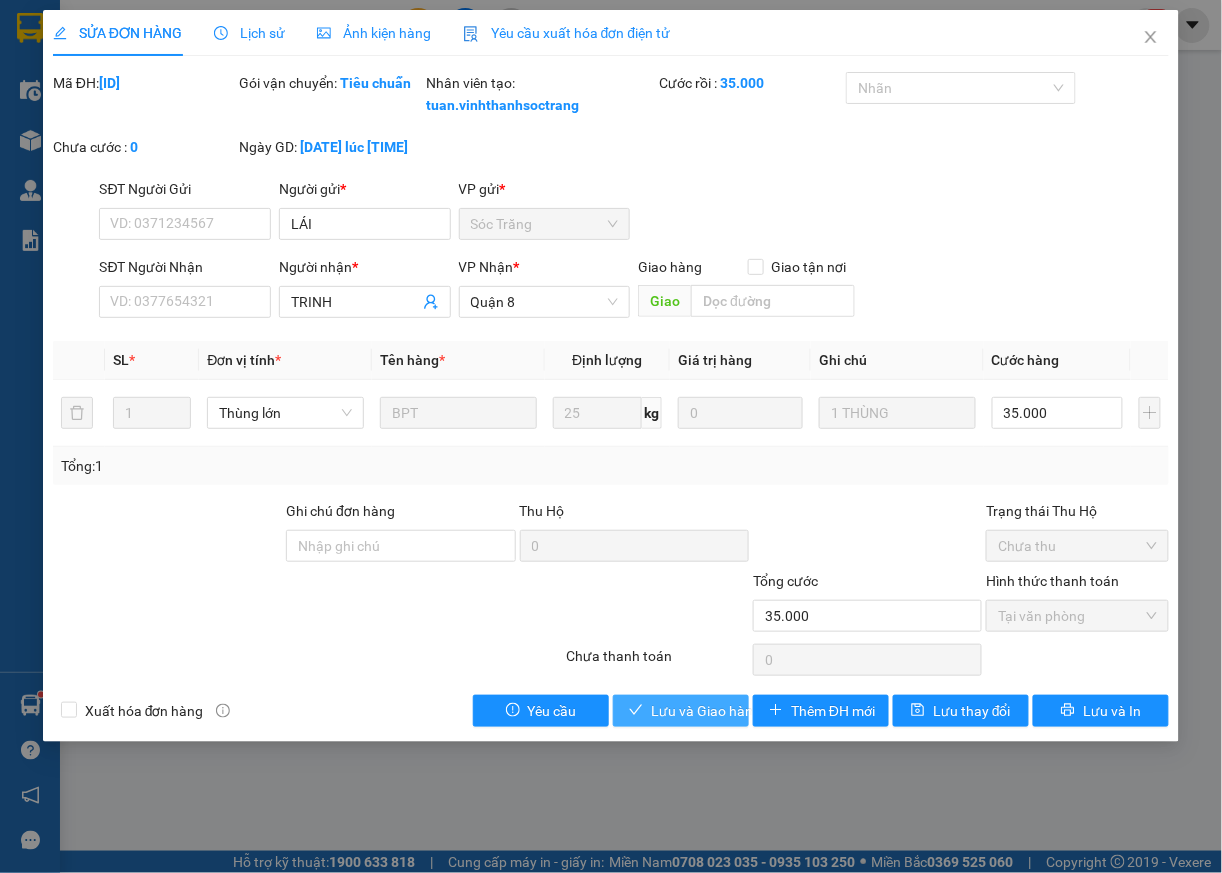 click on "Lưu và Giao hàng" at bounding box center [706, 711] 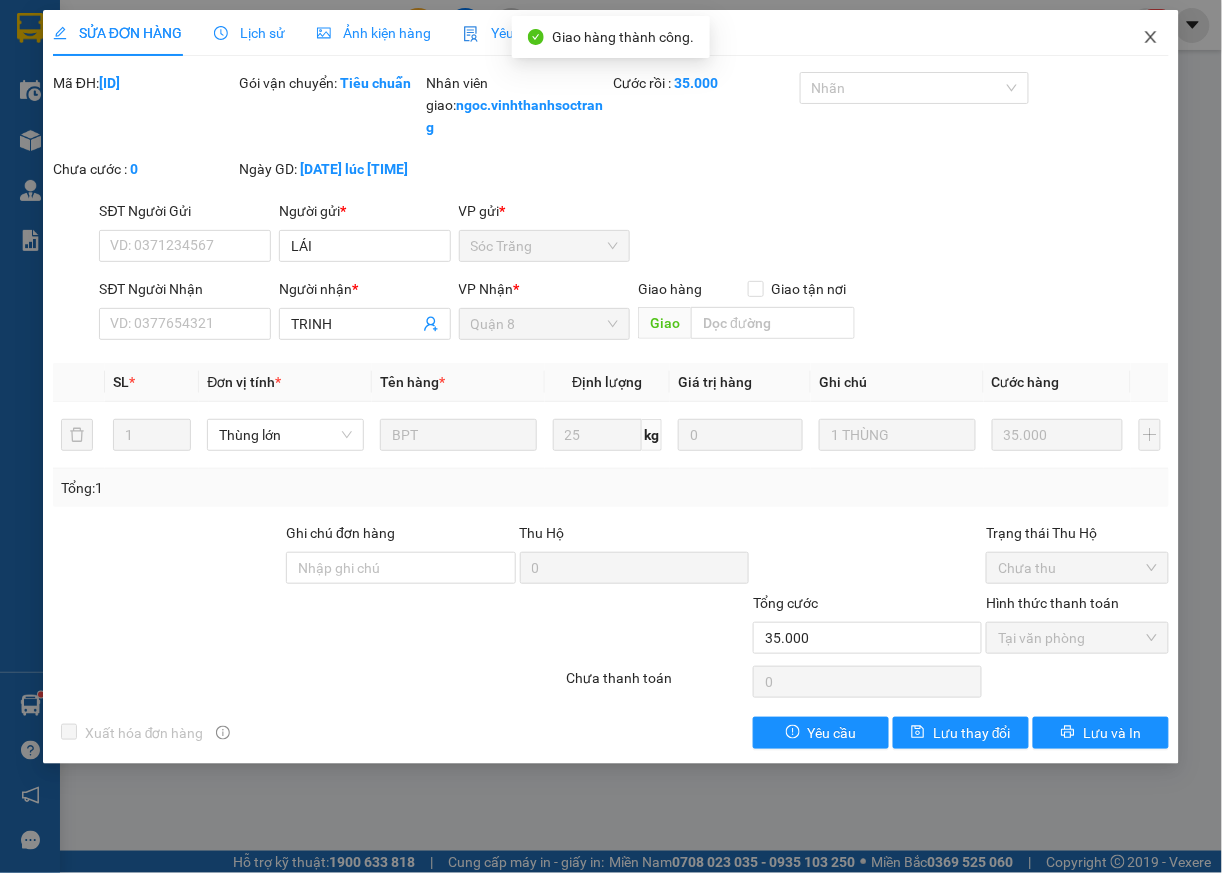drag, startPoint x: 1148, startPoint y: 25, endPoint x: 53, endPoint y: 0, distance: 1095.2854 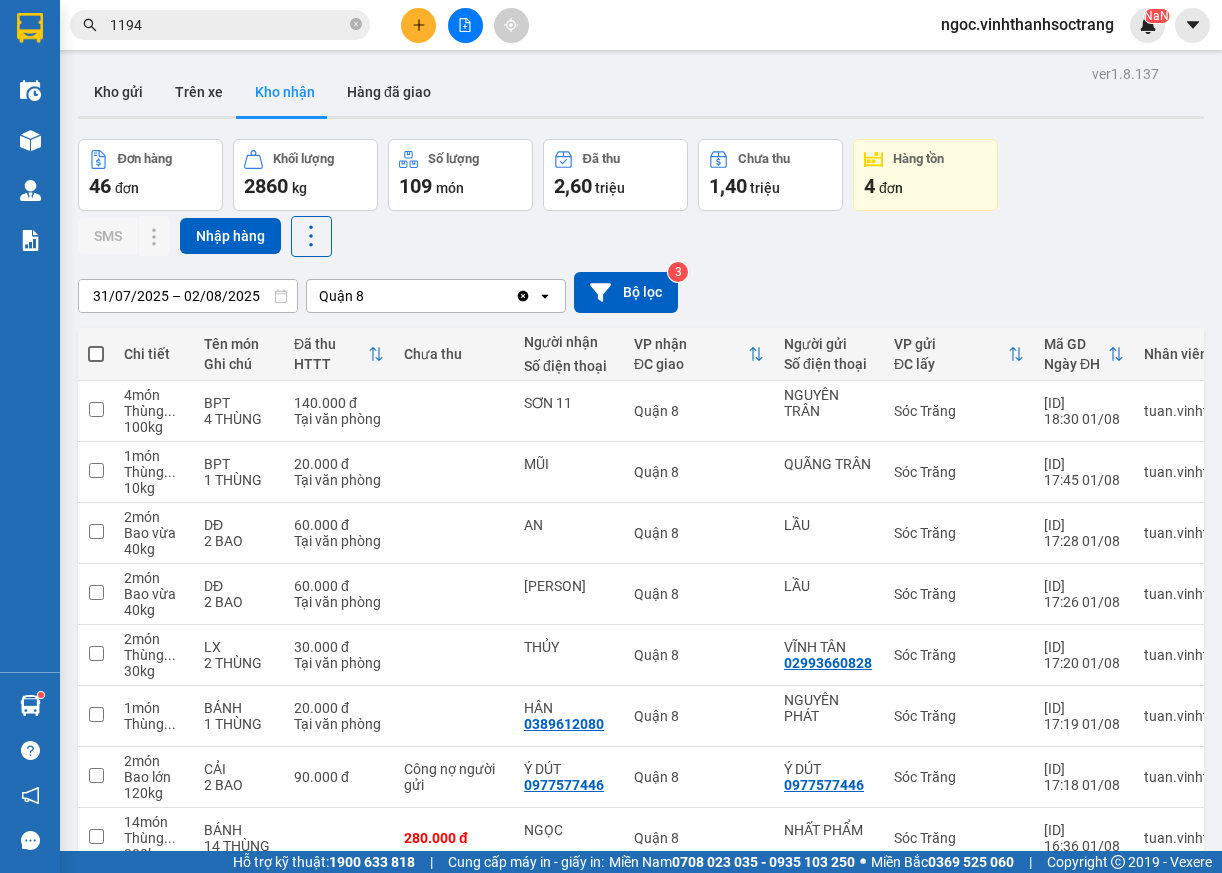 scroll, scrollTop: 0, scrollLeft: 0, axis: both 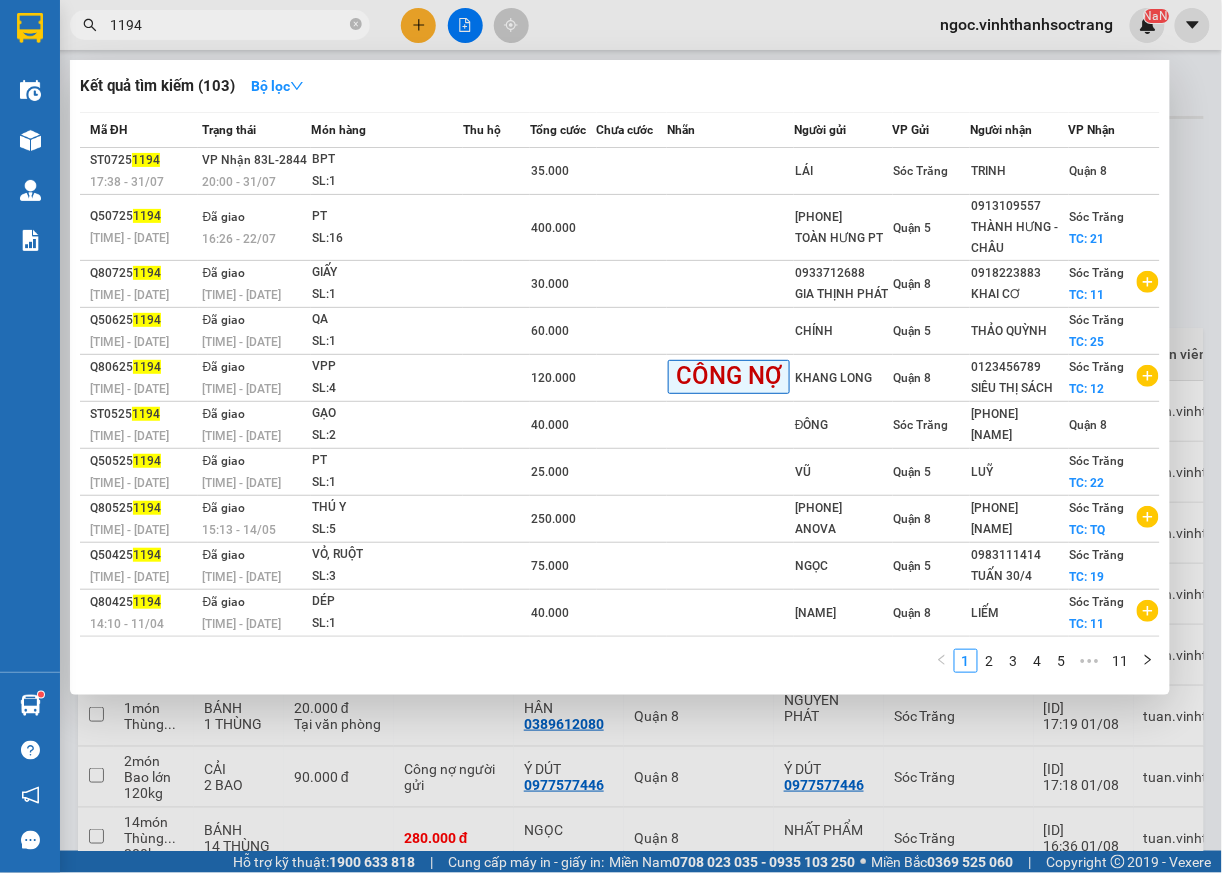 click on "1194" at bounding box center [228, 25] 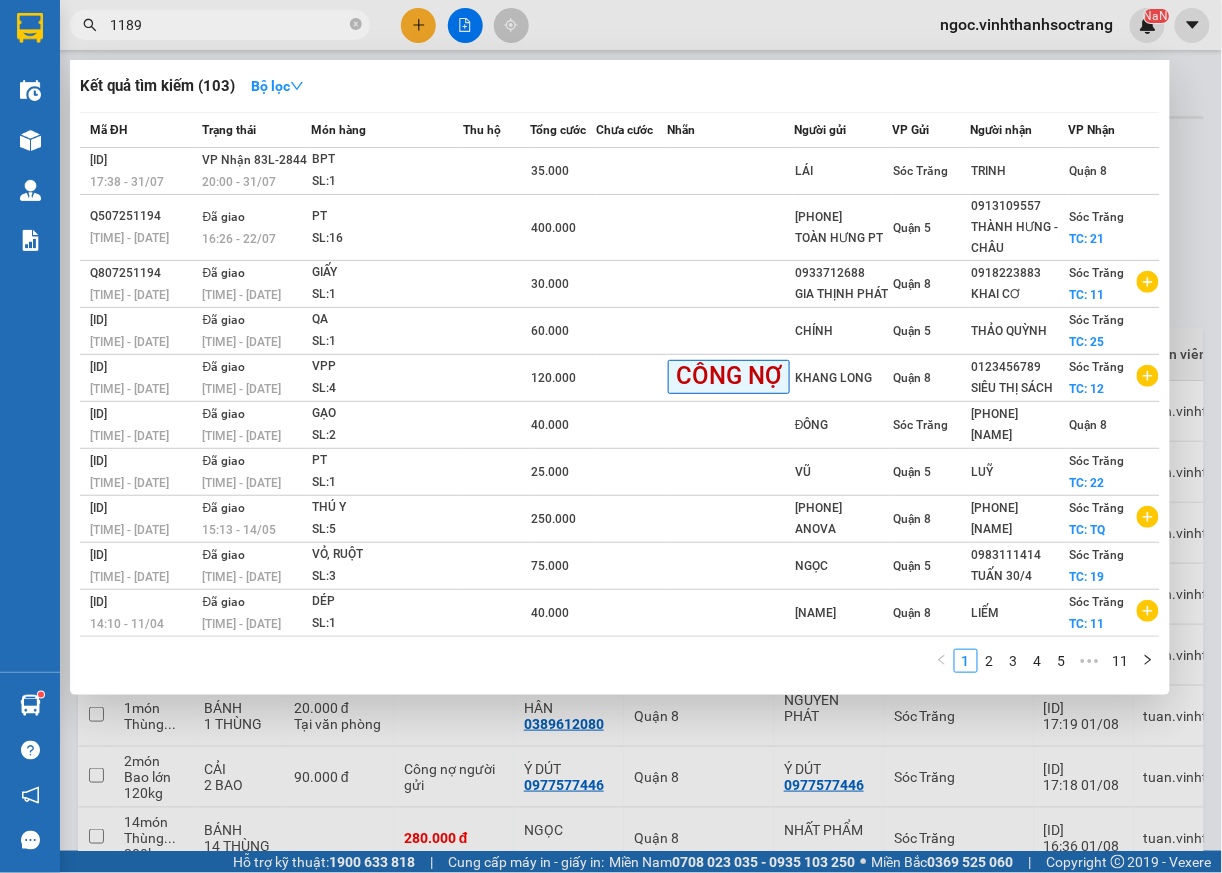 type on "1189" 